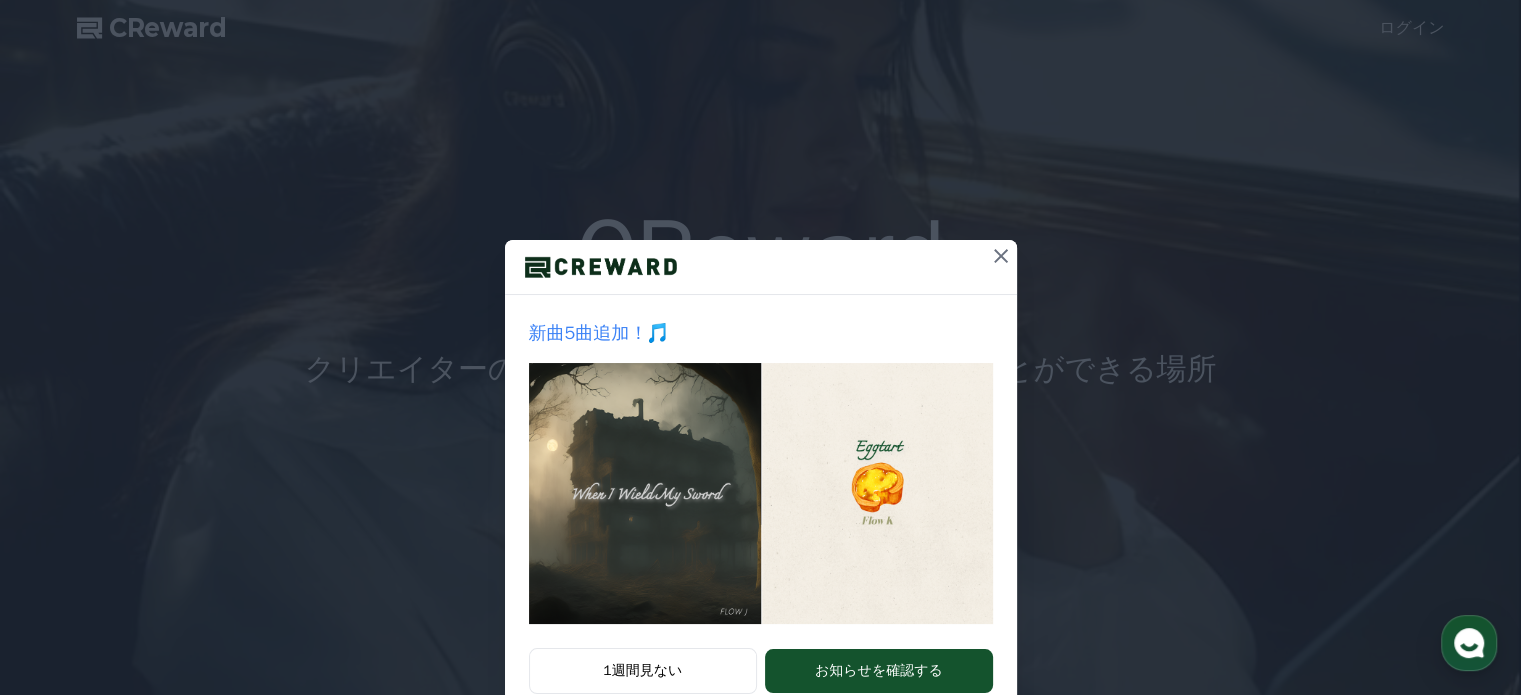 scroll, scrollTop: 0, scrollLeft: 0, axis: both 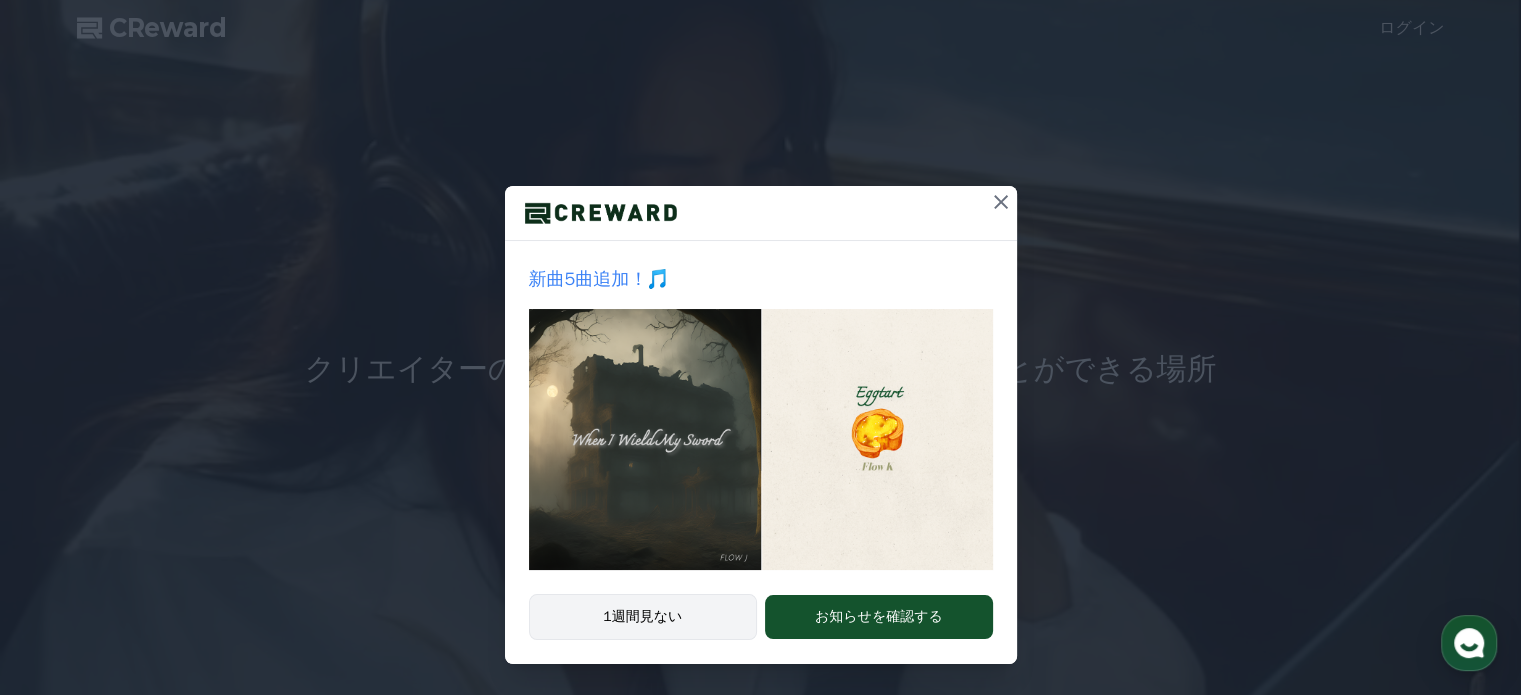 click on "1週間見ない" at bounding box center (643, 617) 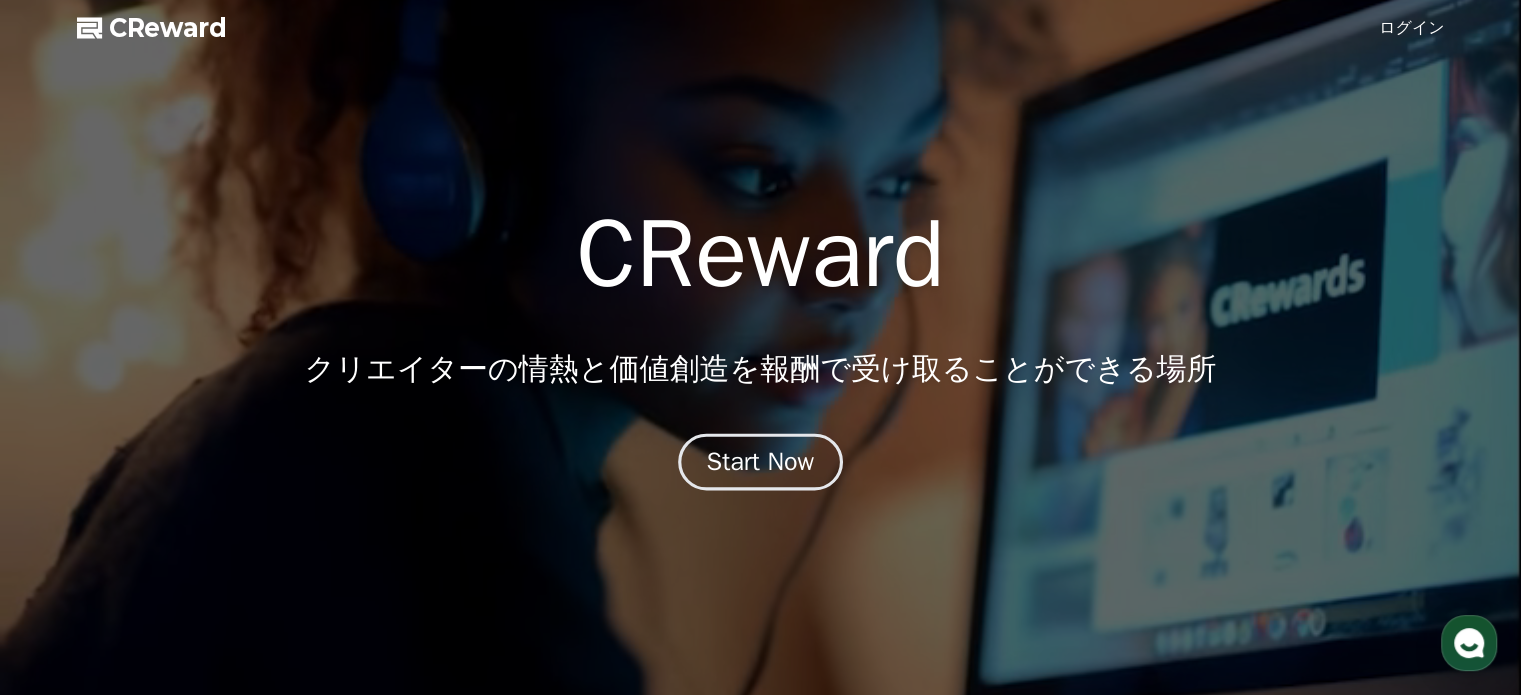 click on "Start Now" at bounding box center (761, 462) 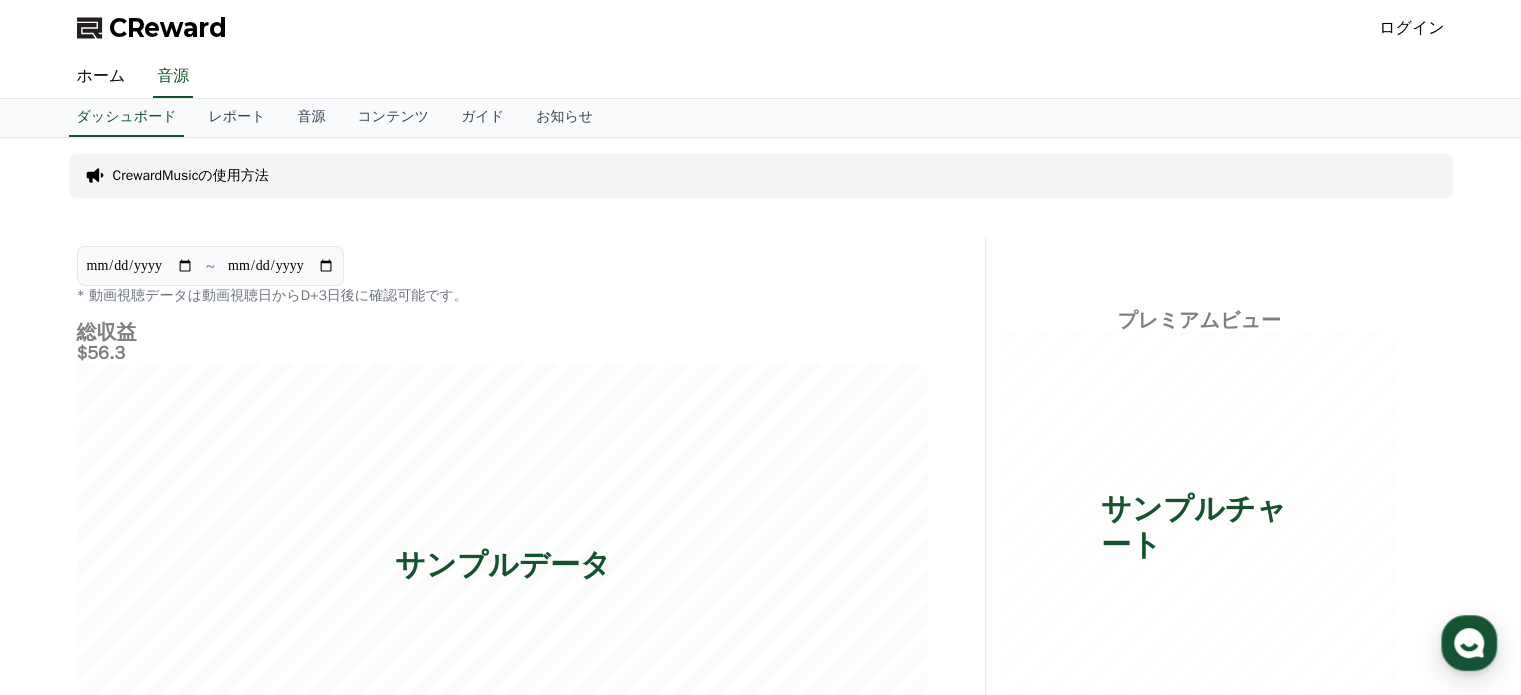 click on "ログイン" at bounding box center [1412, 28] 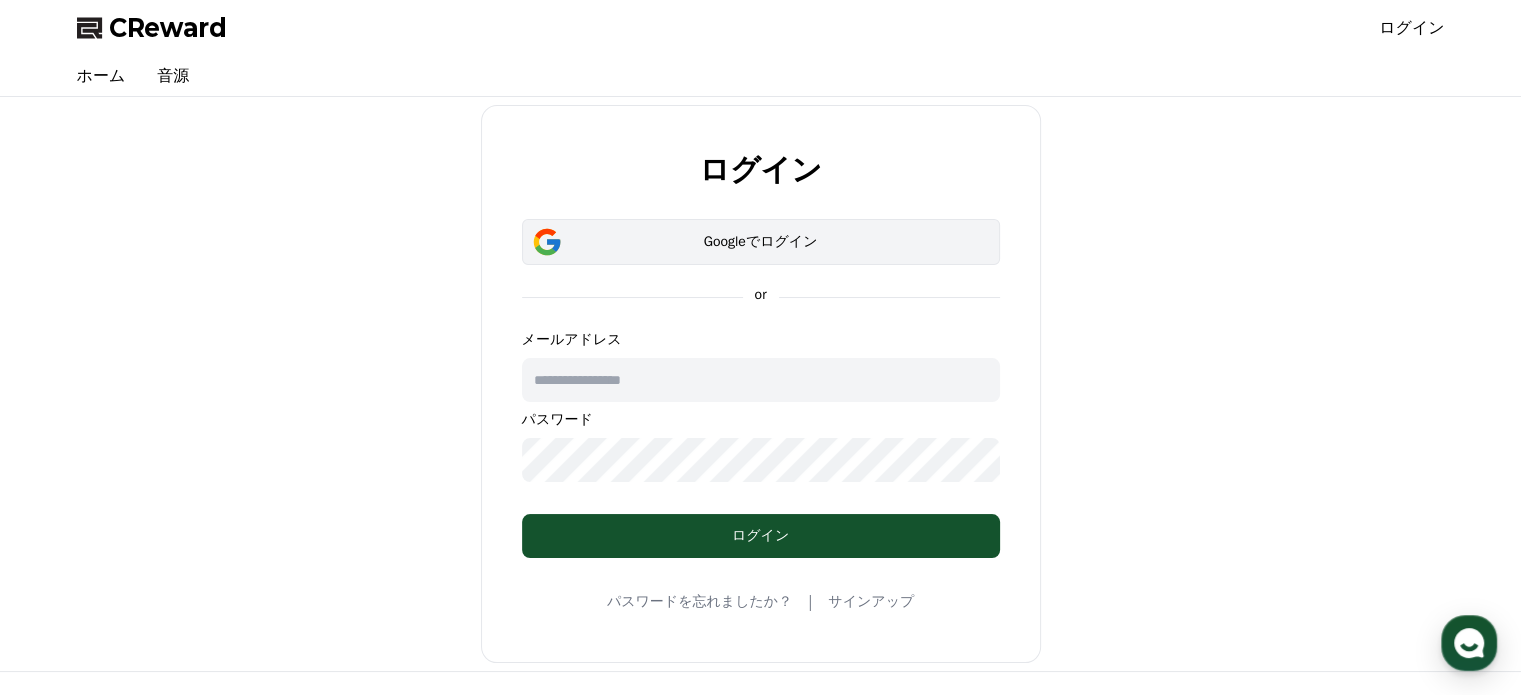 click on "Googleでログイン" at bounding box center (761, 242) 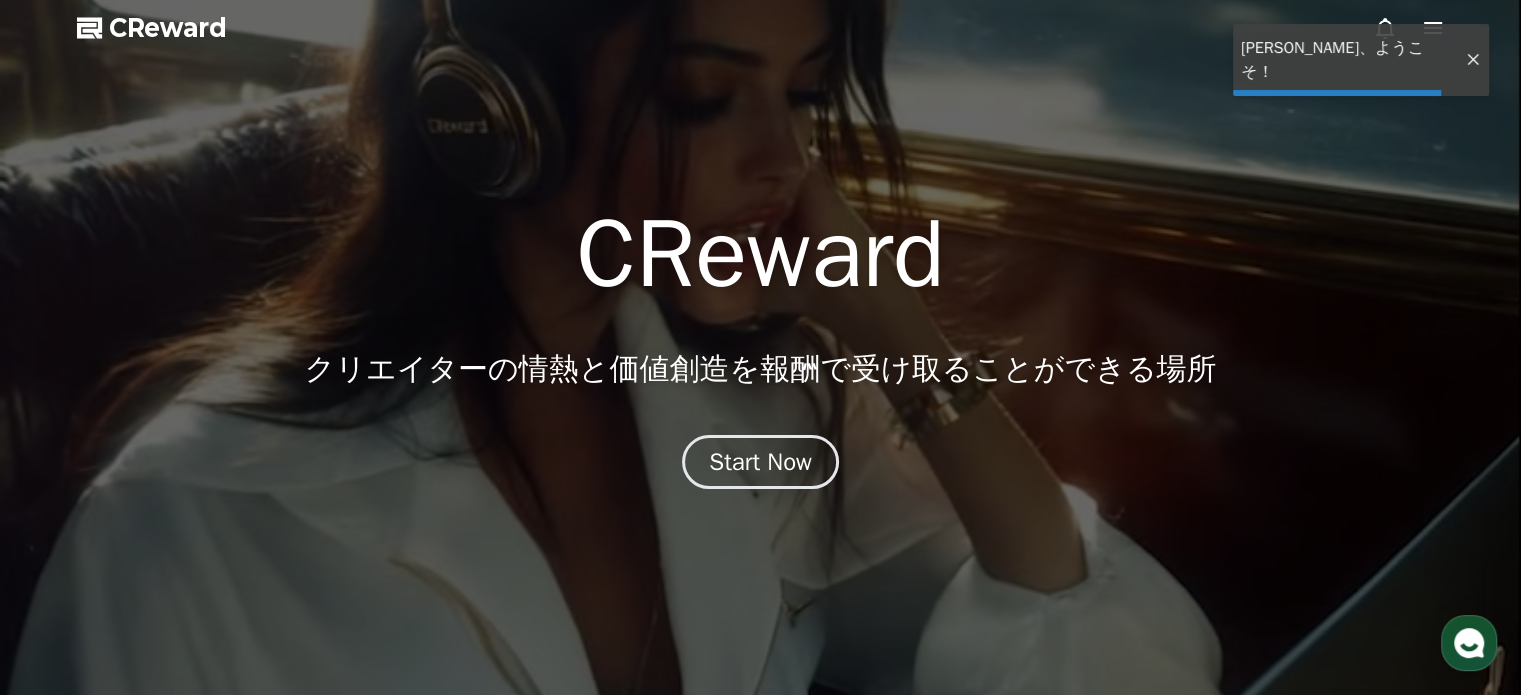 scroll, scrollTop: 0, scrollLeft: 0, axis: both 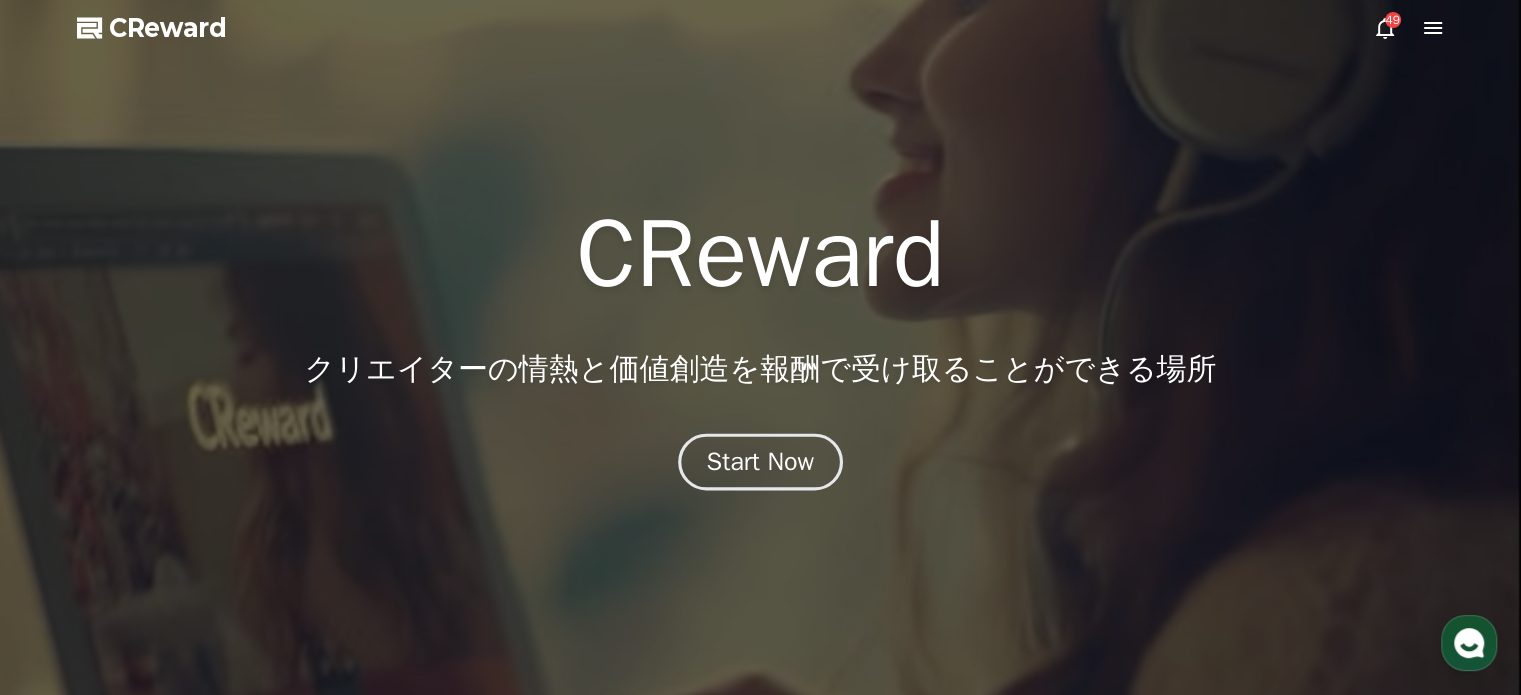 click on "Start Now" at bounding box center (760, 461) 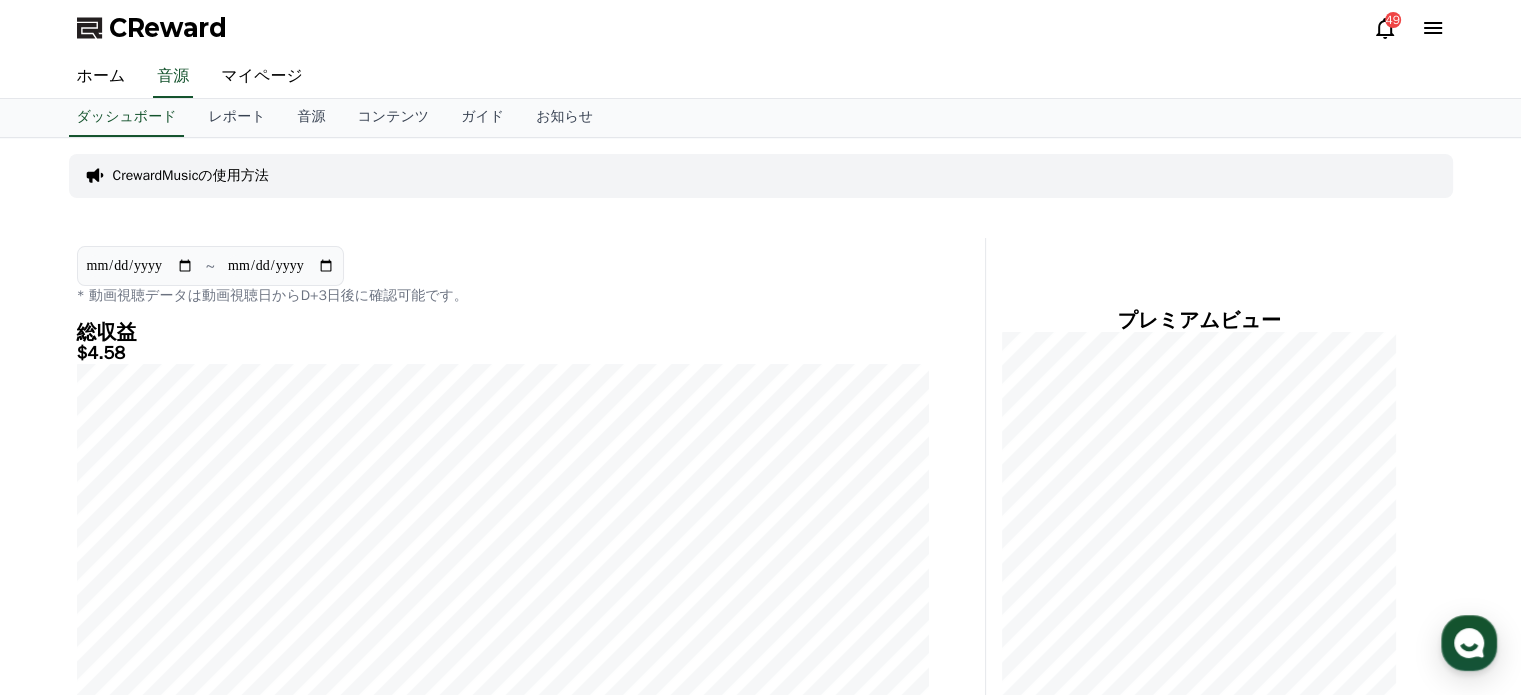 click on "**********" at bounding box center [140, 266] 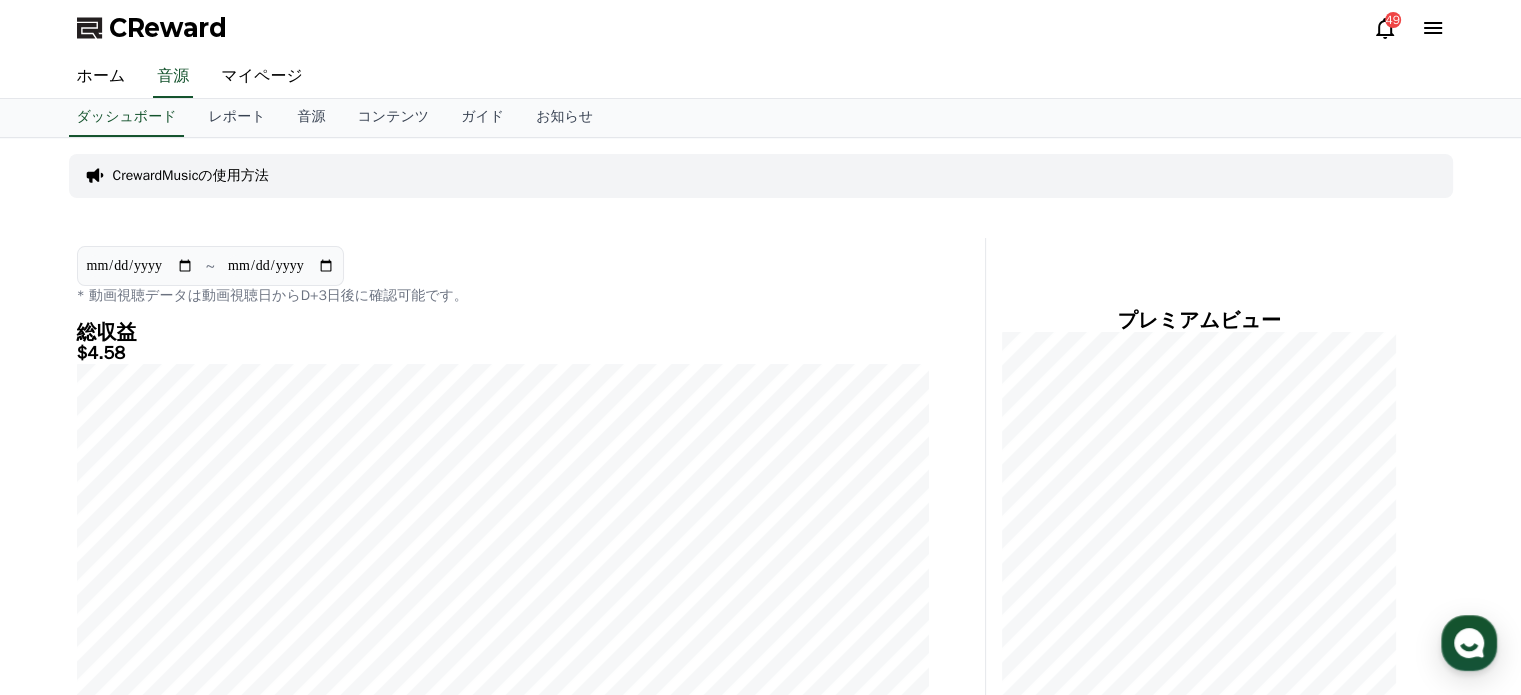 type on "**********" 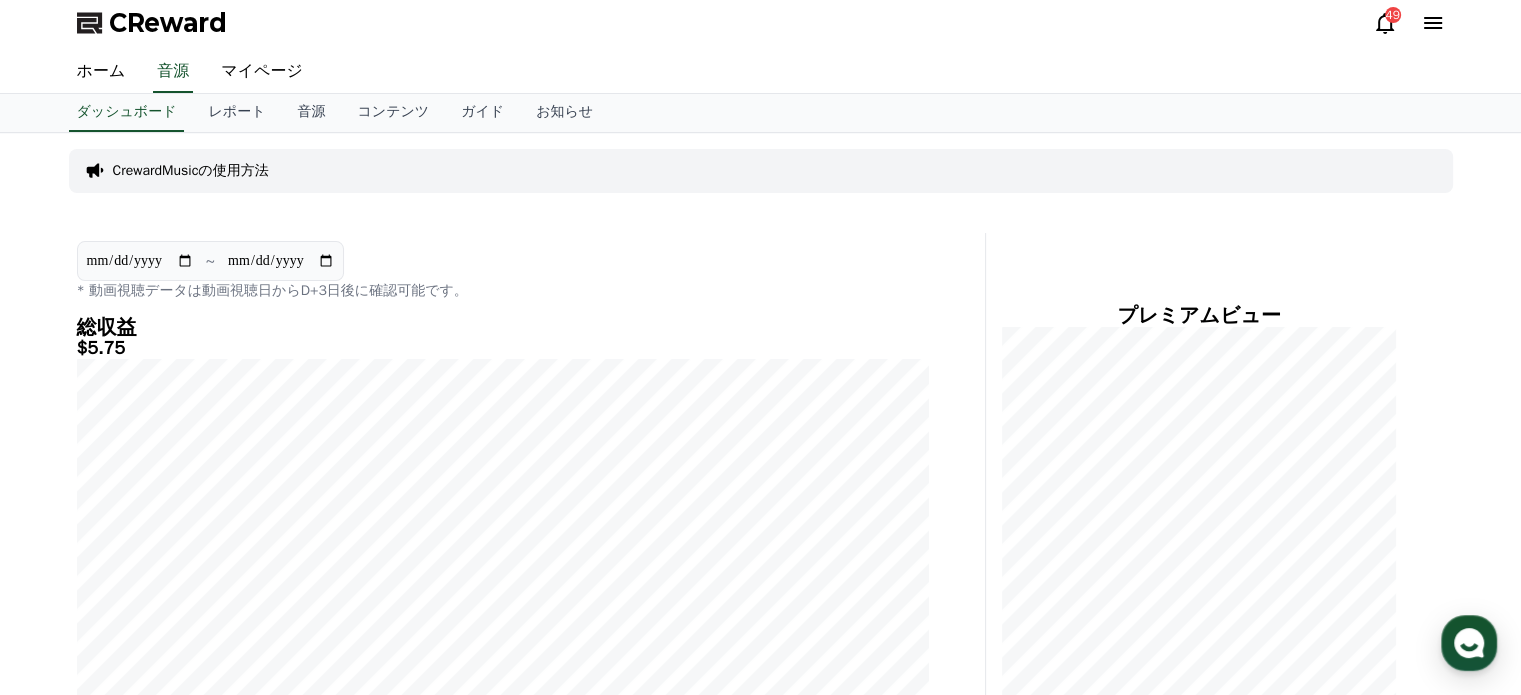 scroll, scrollTop: 0, scrollLeft: 0, axis: both 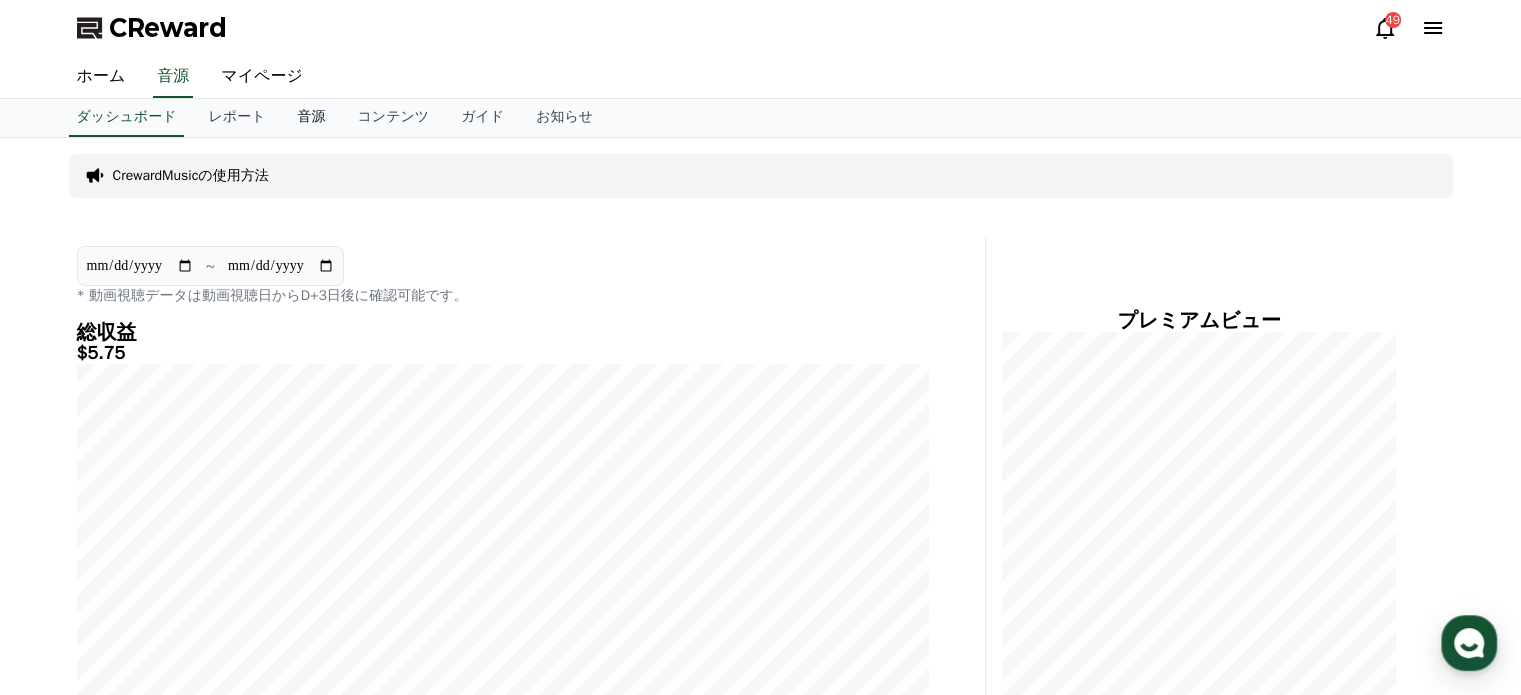 click on "音源" at bounding box center [311, 118] 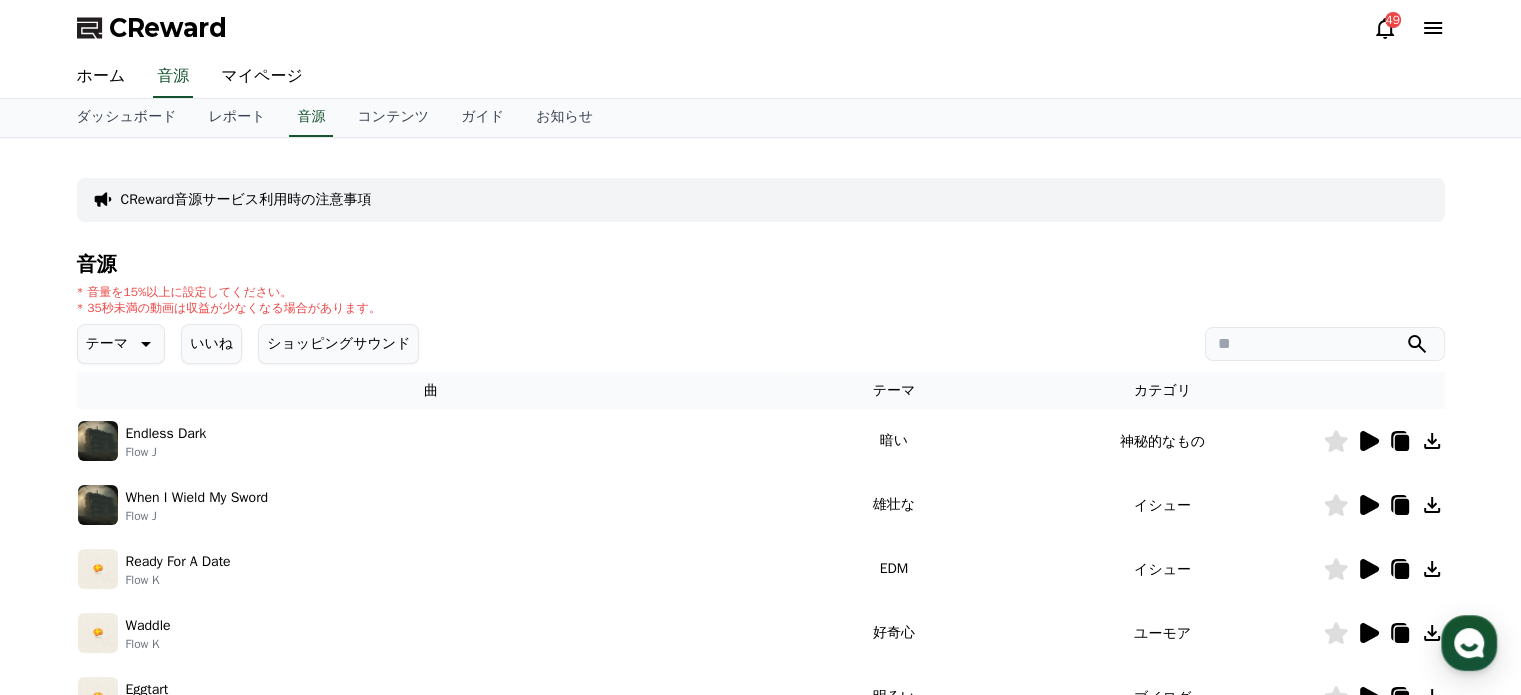 click on "テーマ" at bounding box center (107, 344) 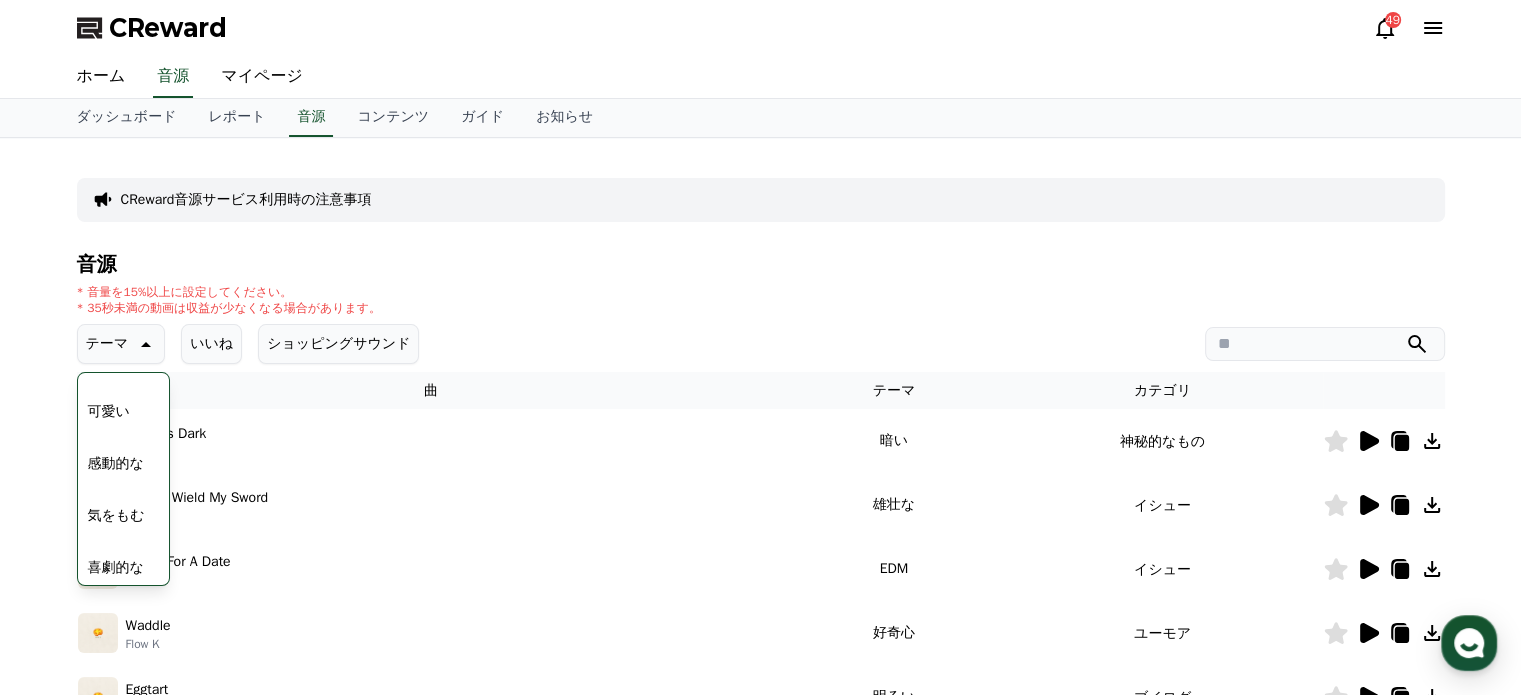 scroll, scrollTop: 824, scrollLeft: 0, axis: vertical 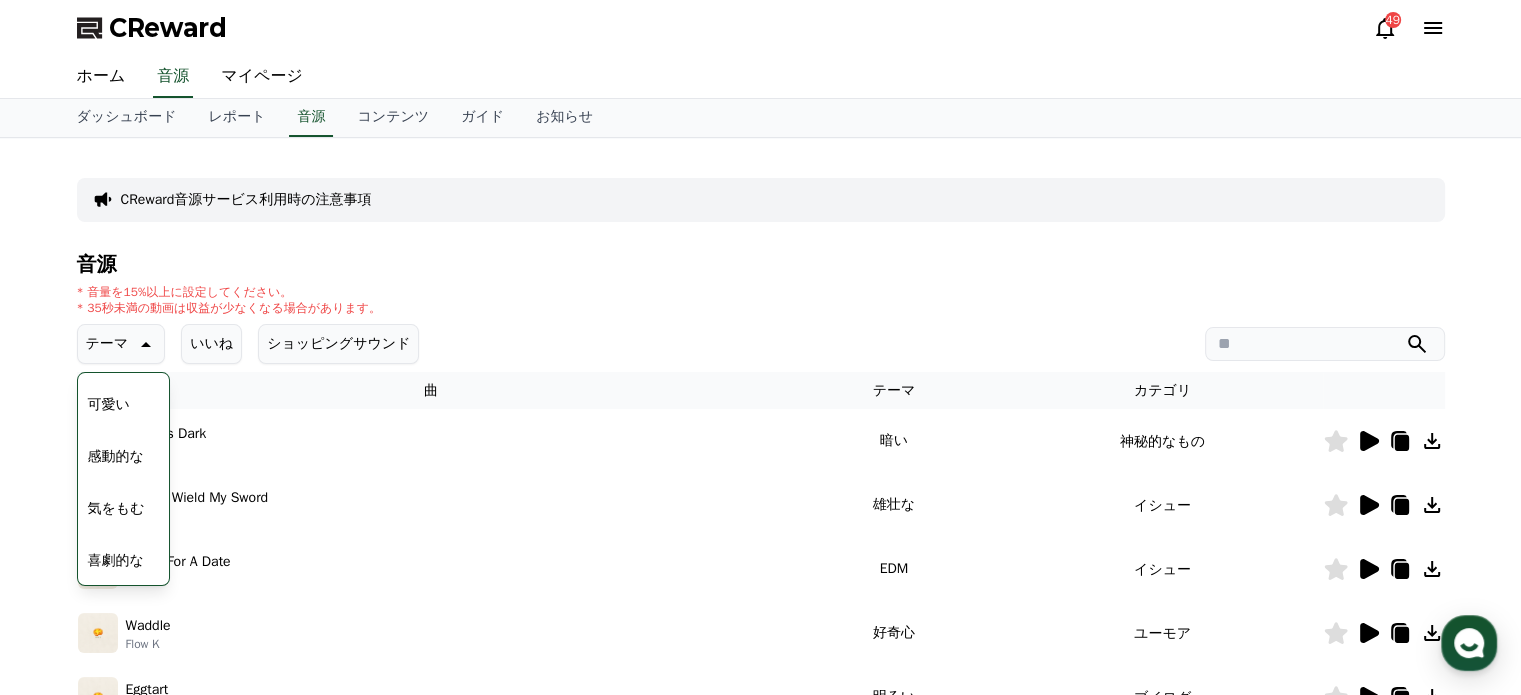 click on "音源" at bounding box center (761, 265) 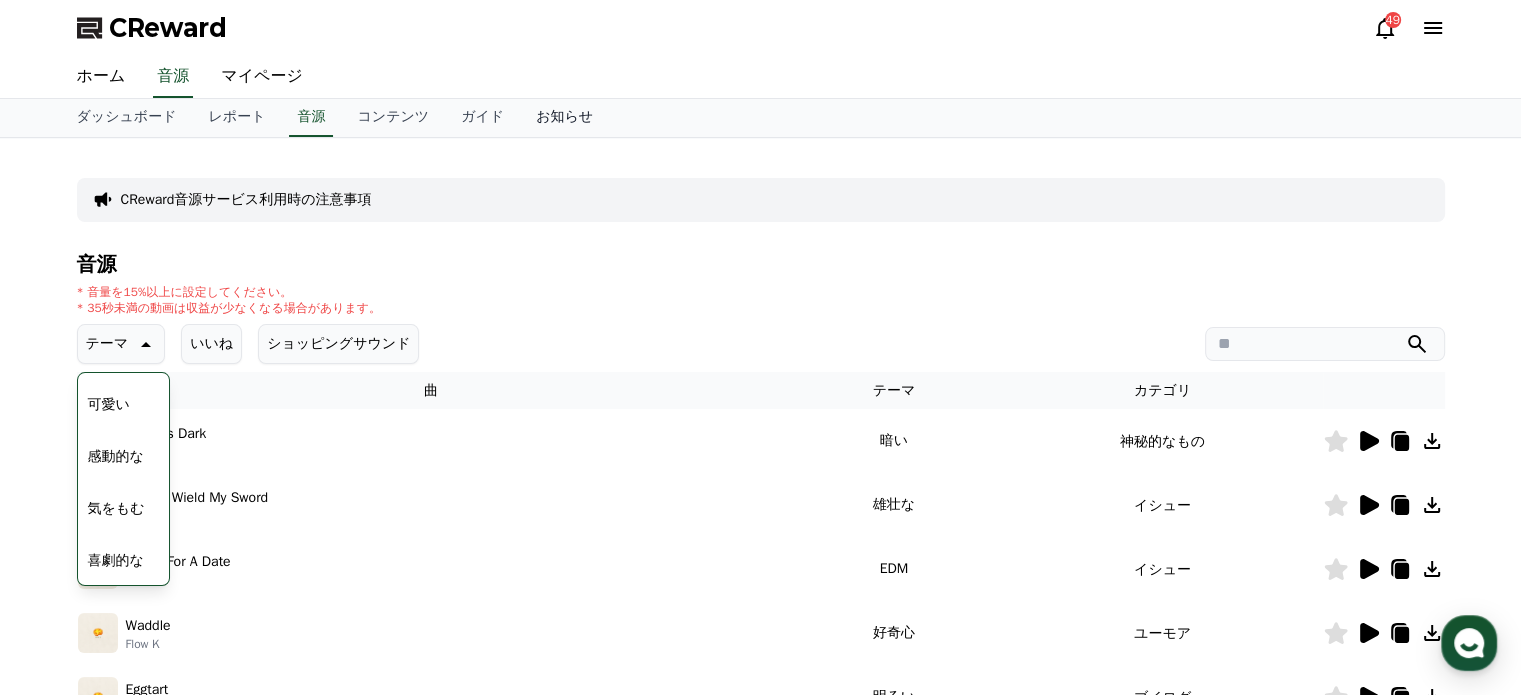 click on "お知らせ" at bounding box center (564, 118) 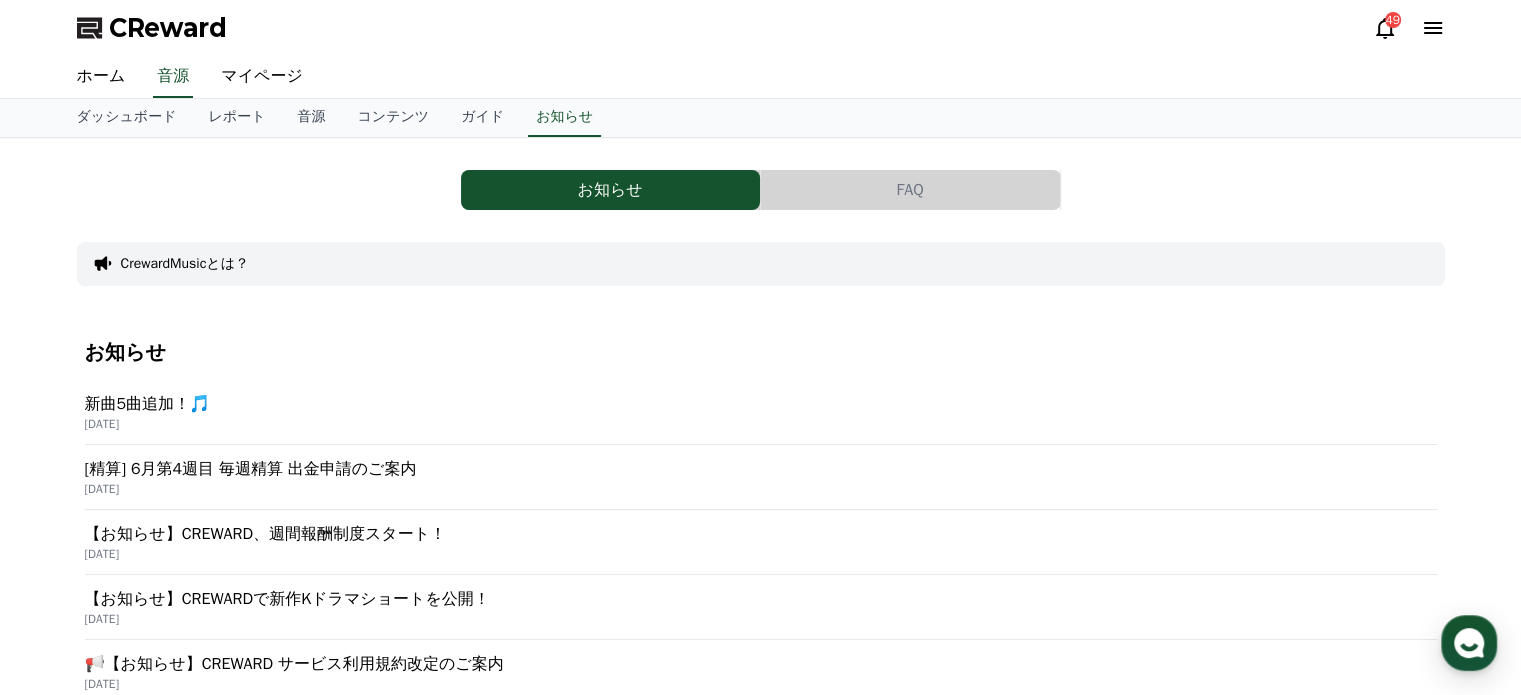 click on "2025-07-04" at bounding box center [761, 424] 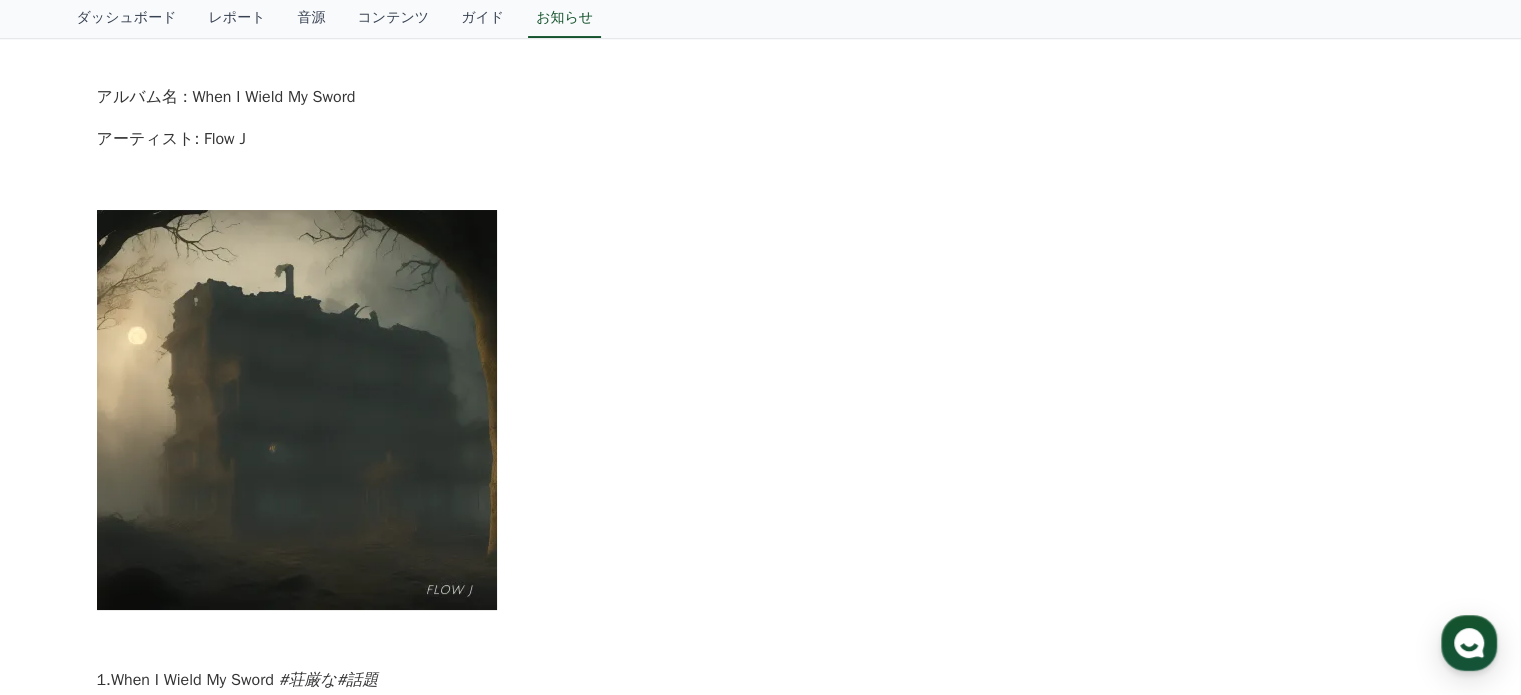 scroll, scrollTop: 400, scrollLeft: 0, axis: vertical 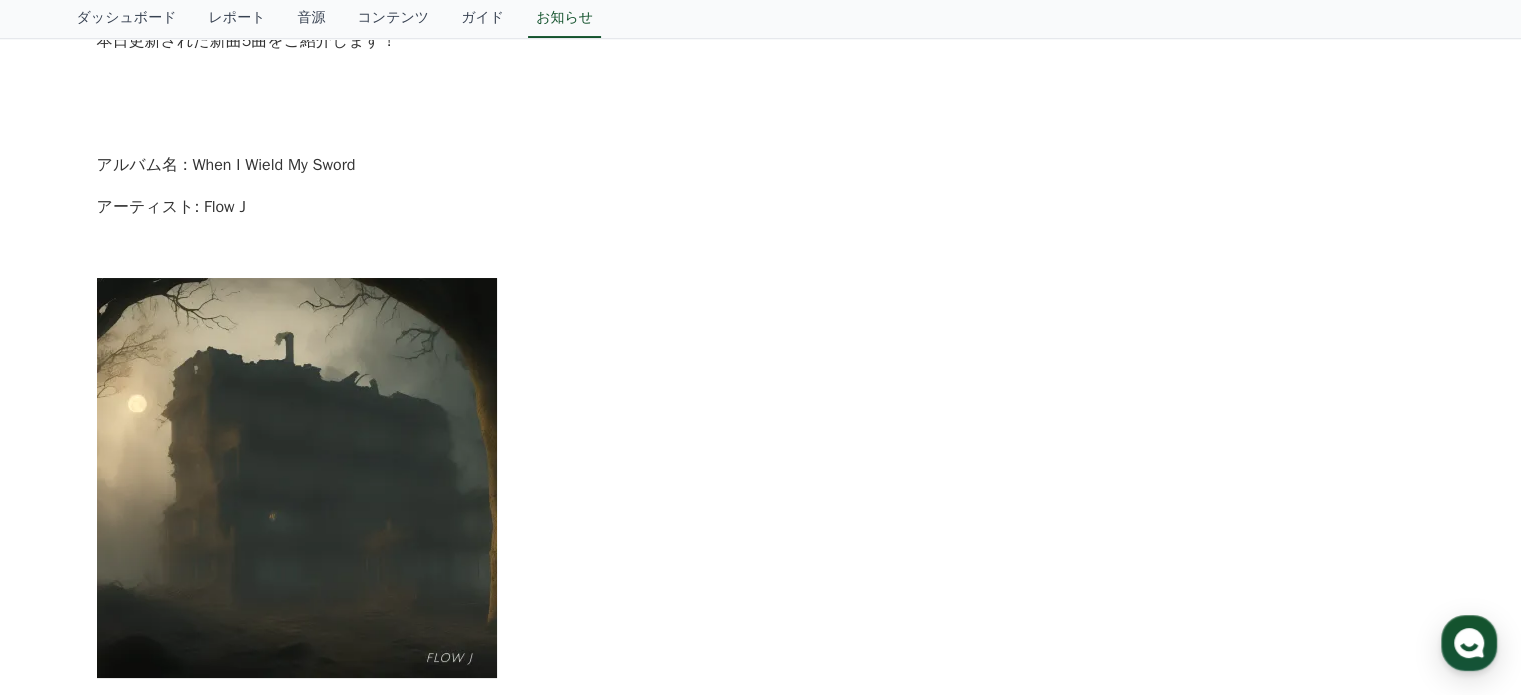 drag, startPoint x: 173, startPoint y: 207, endPoint x: 239, endPoint y: 215, distance: 66.48308 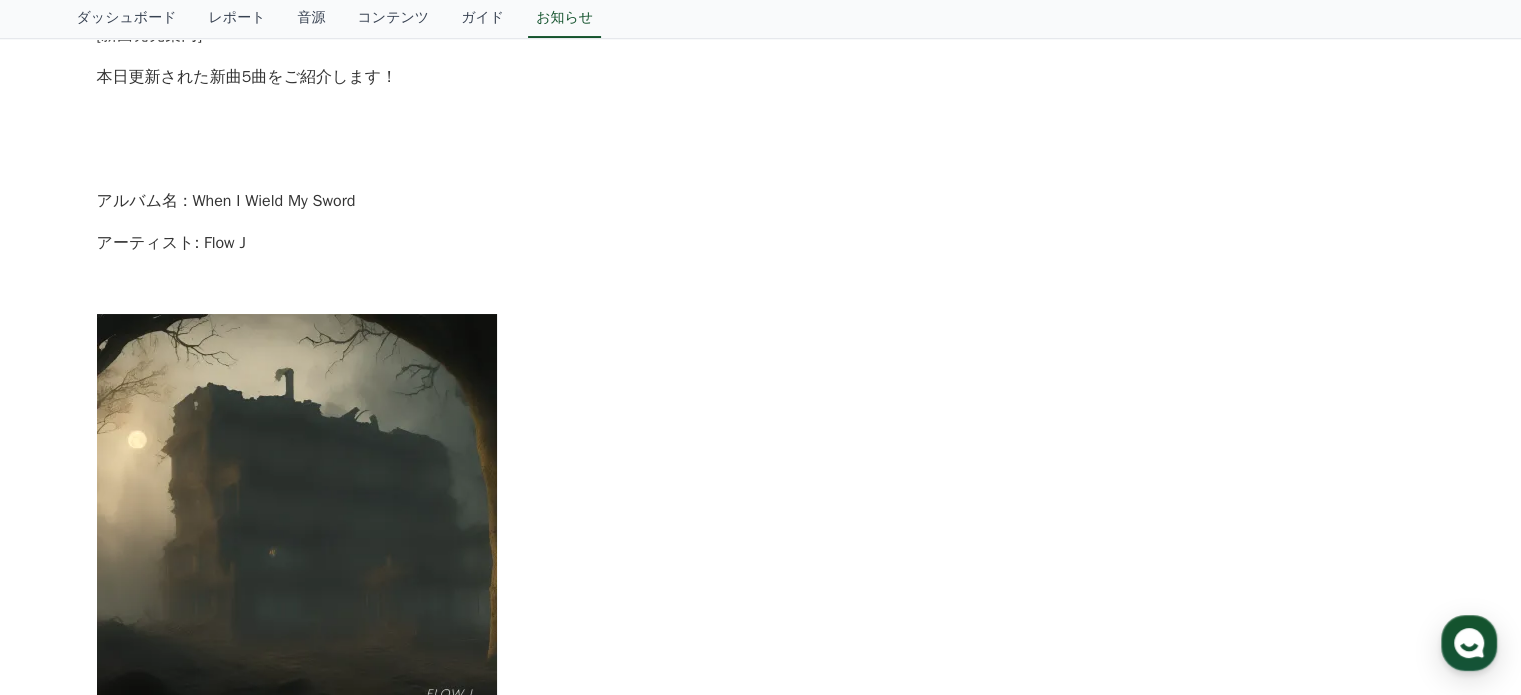 scroll, scrollTop: 0, scrollLeft: 0, axis: both 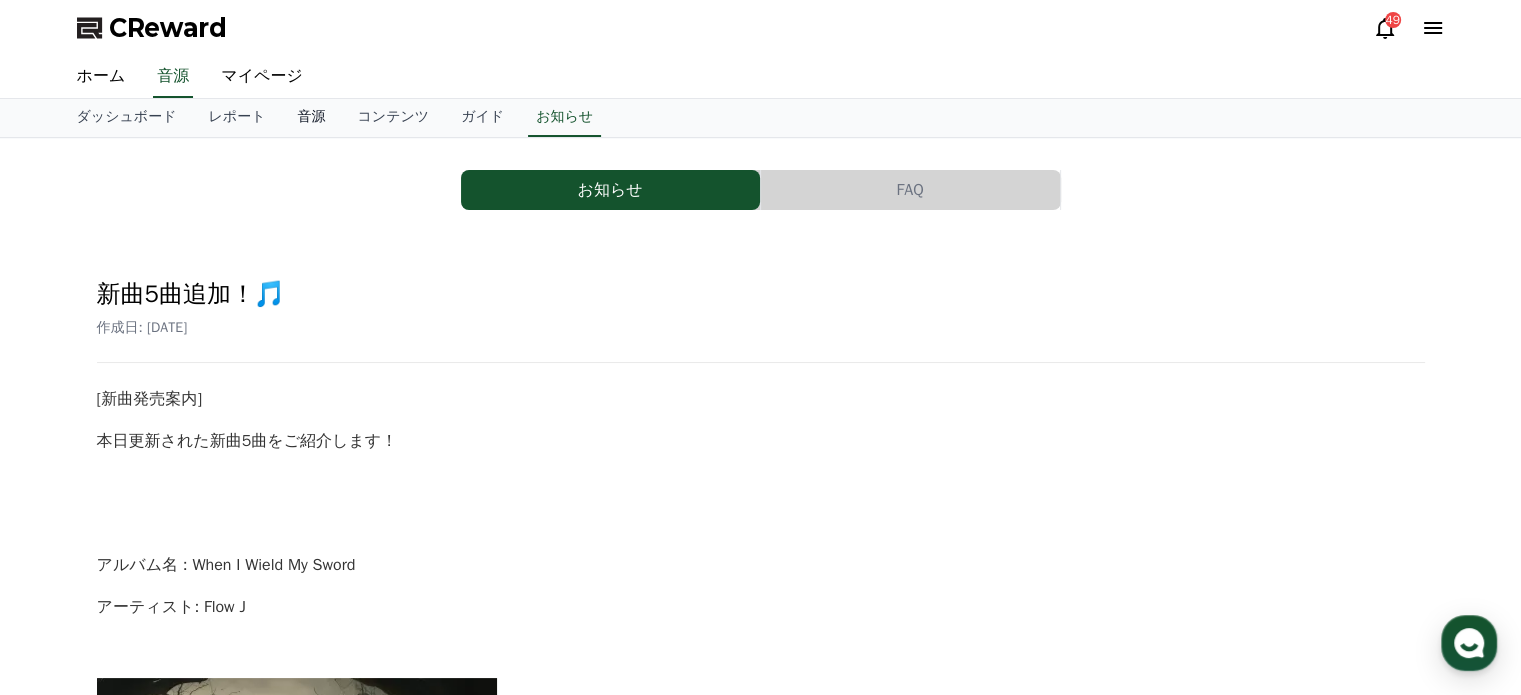 click on "音源" at bounding box center (311, 118) 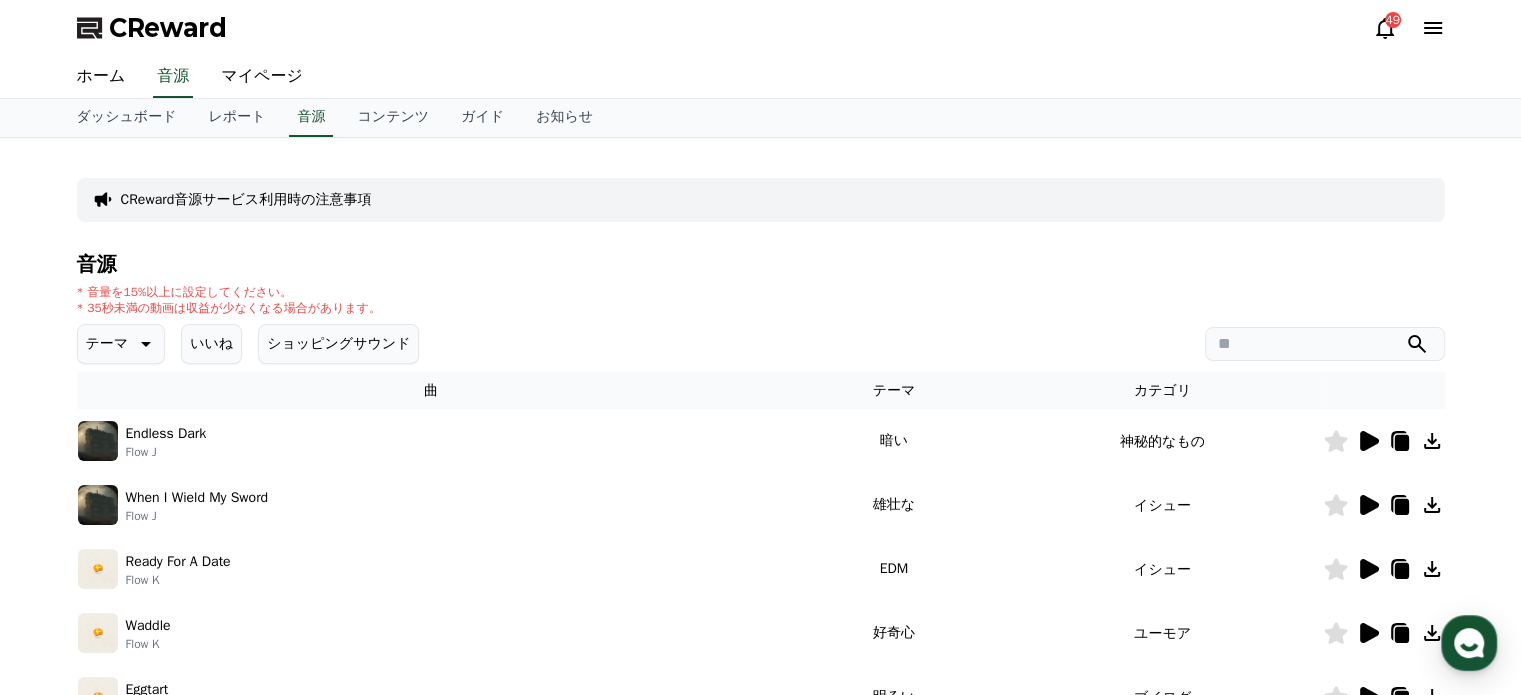 click at bounding box center [1325, 344] 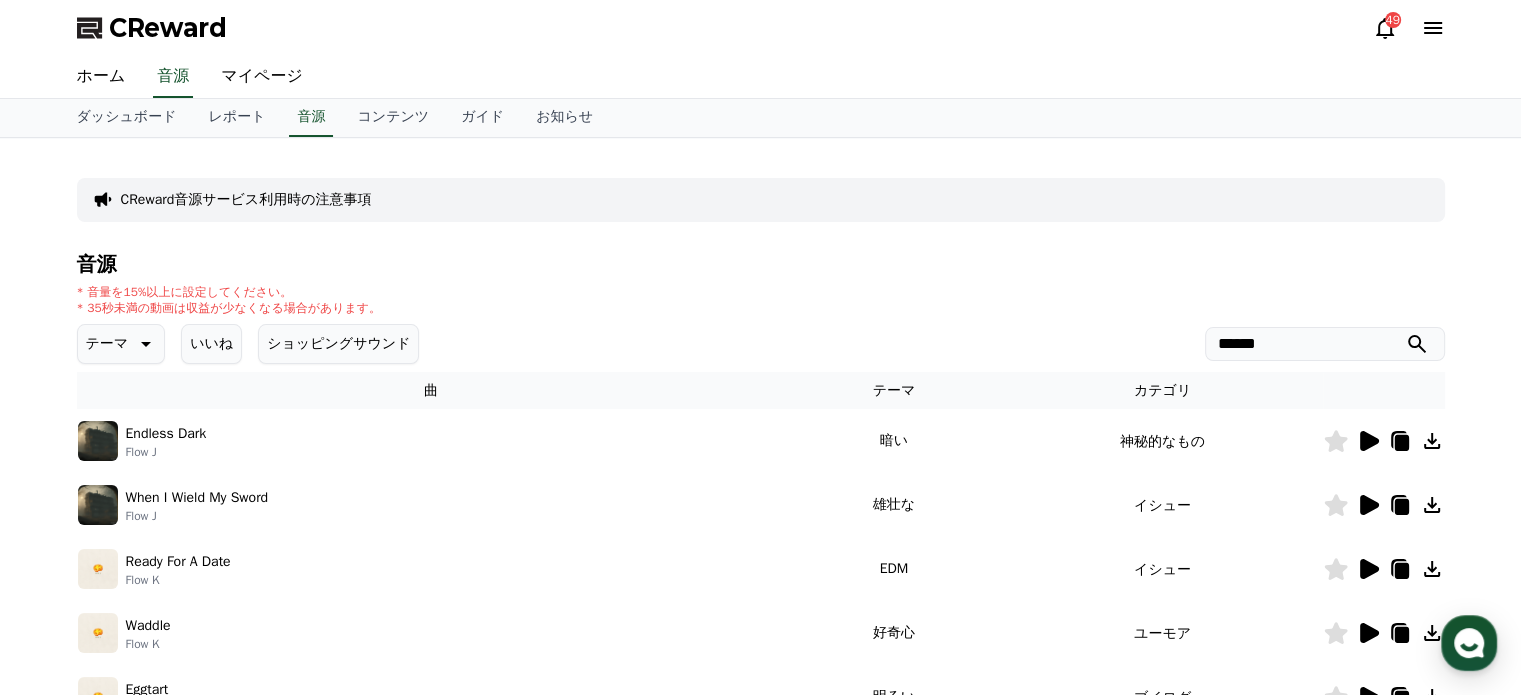 click at bounding box center [1417, 344] 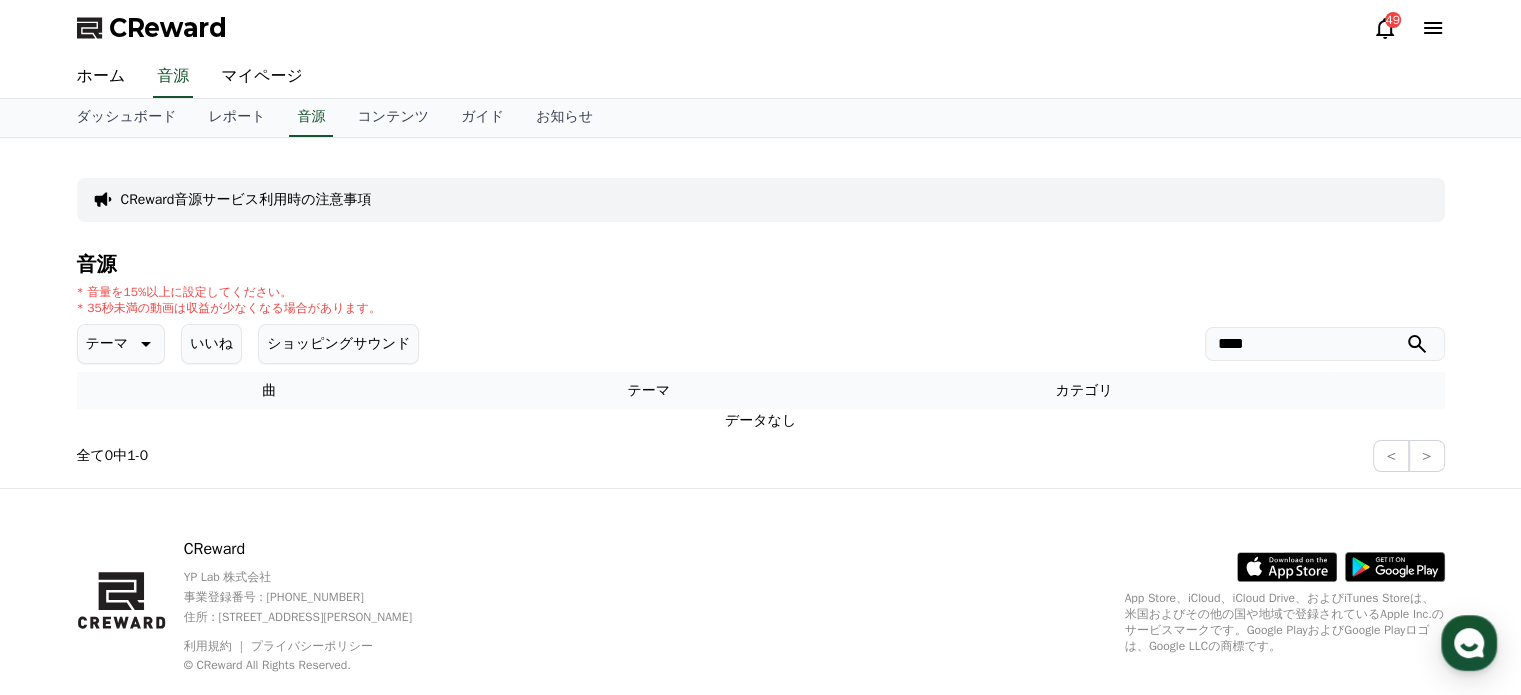 type on "****" 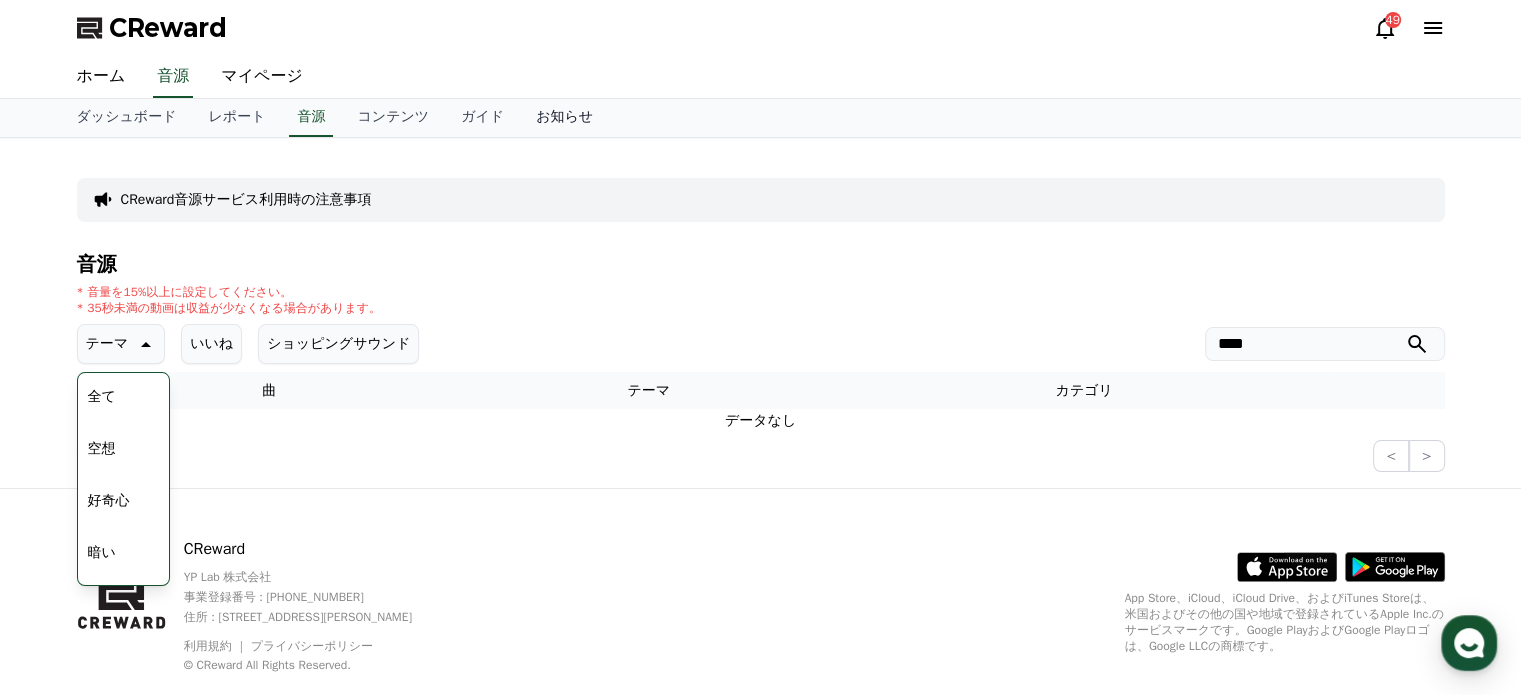 type 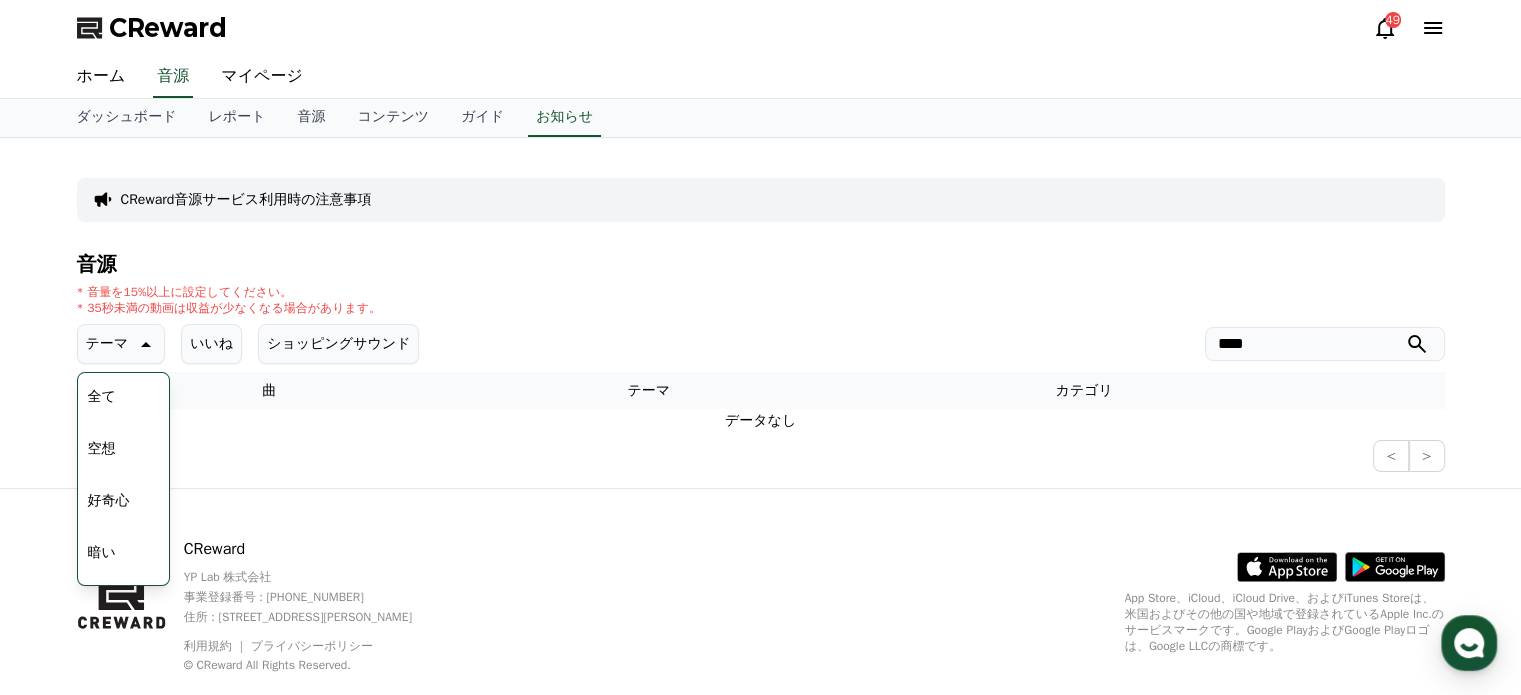drag, startPoint x: 1336, startPoint y: 331, endPoint x: 912, endPoint y: 295, distance: 425.52554 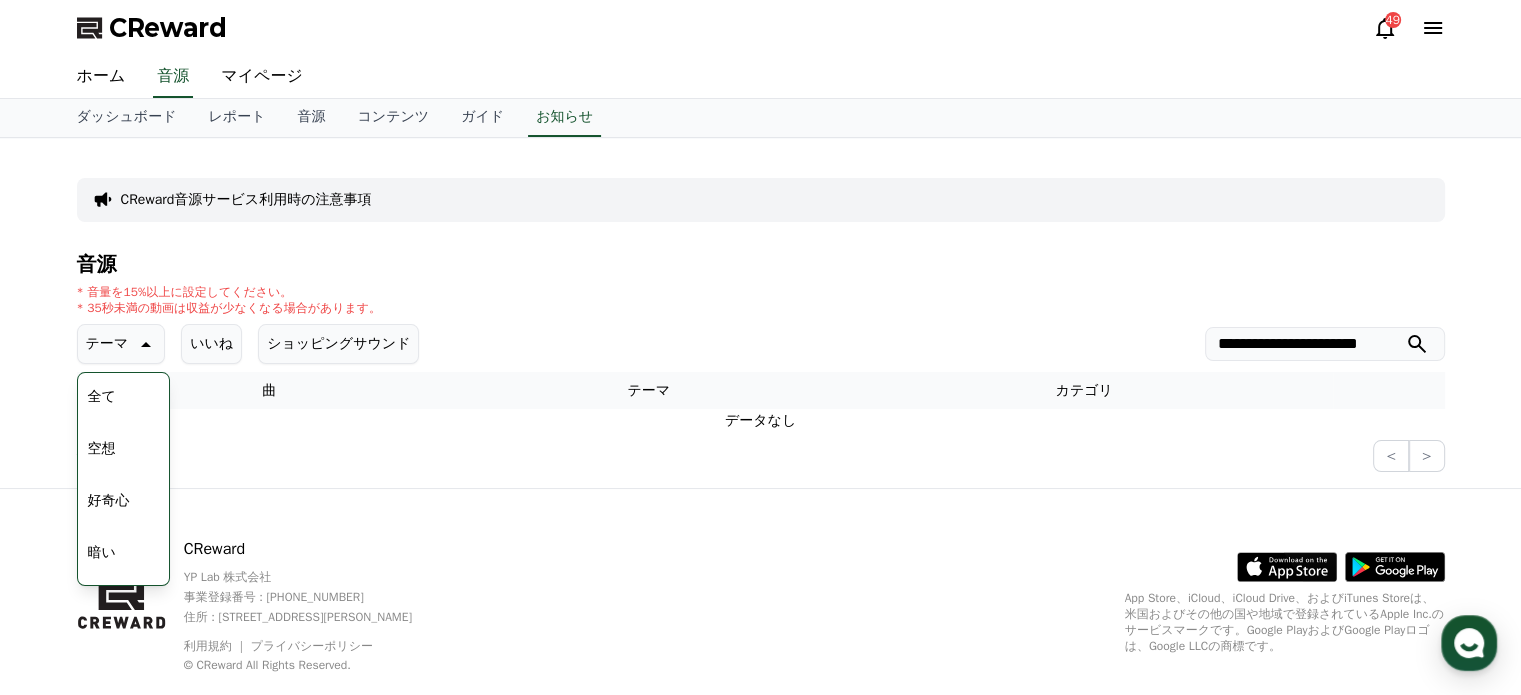 type on "**********" 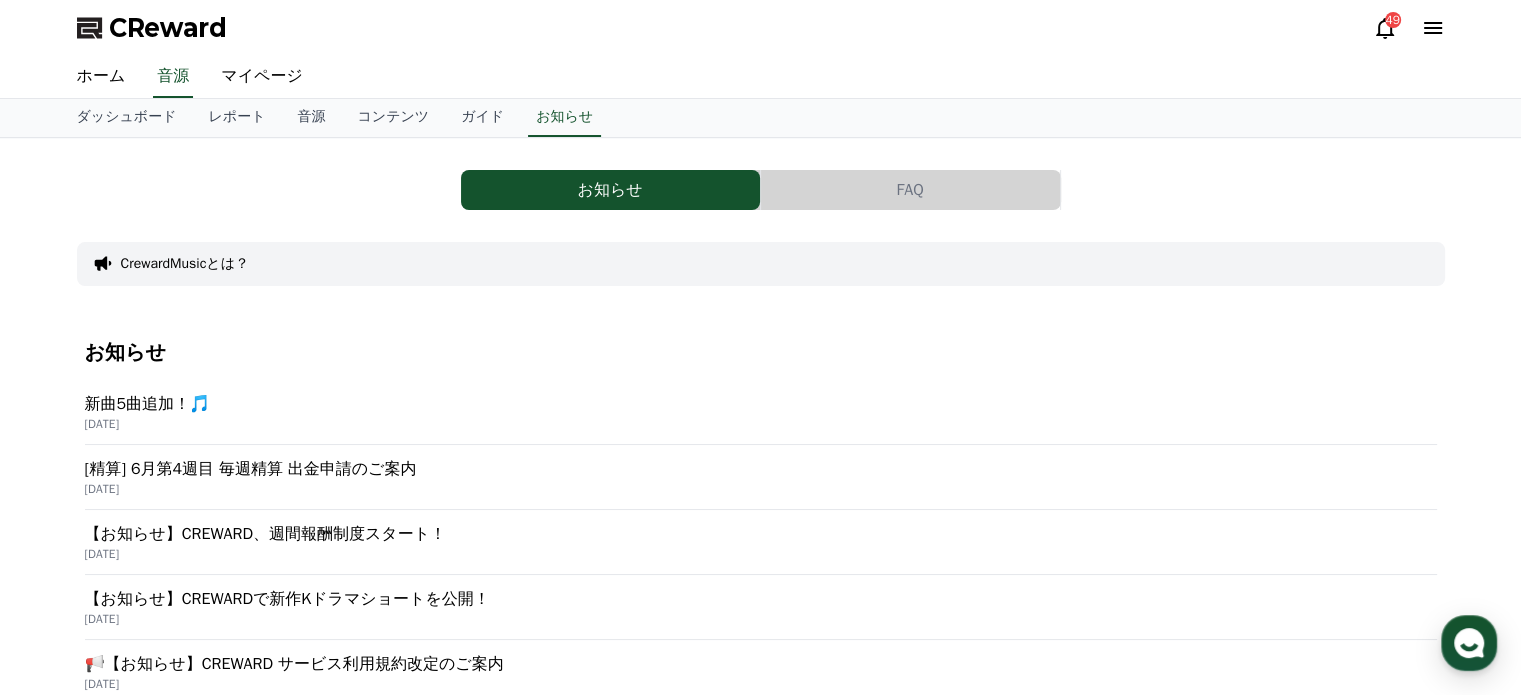 scroll, scrollTop: 0, scrollLeft: 0, axis: both 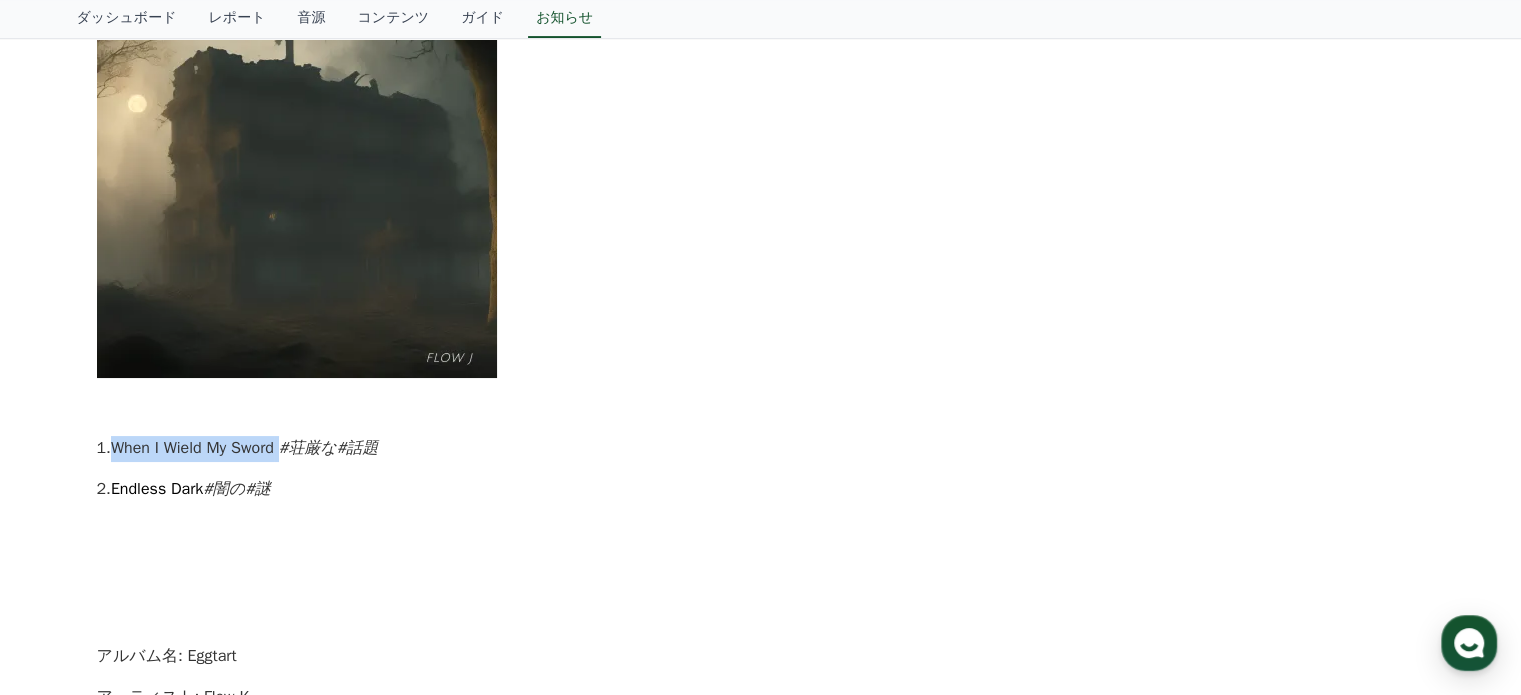 drag, startPoint x: 109, startPoint y: 447, endPoint x: 273, endPoint y: 463, distance: 164.77864 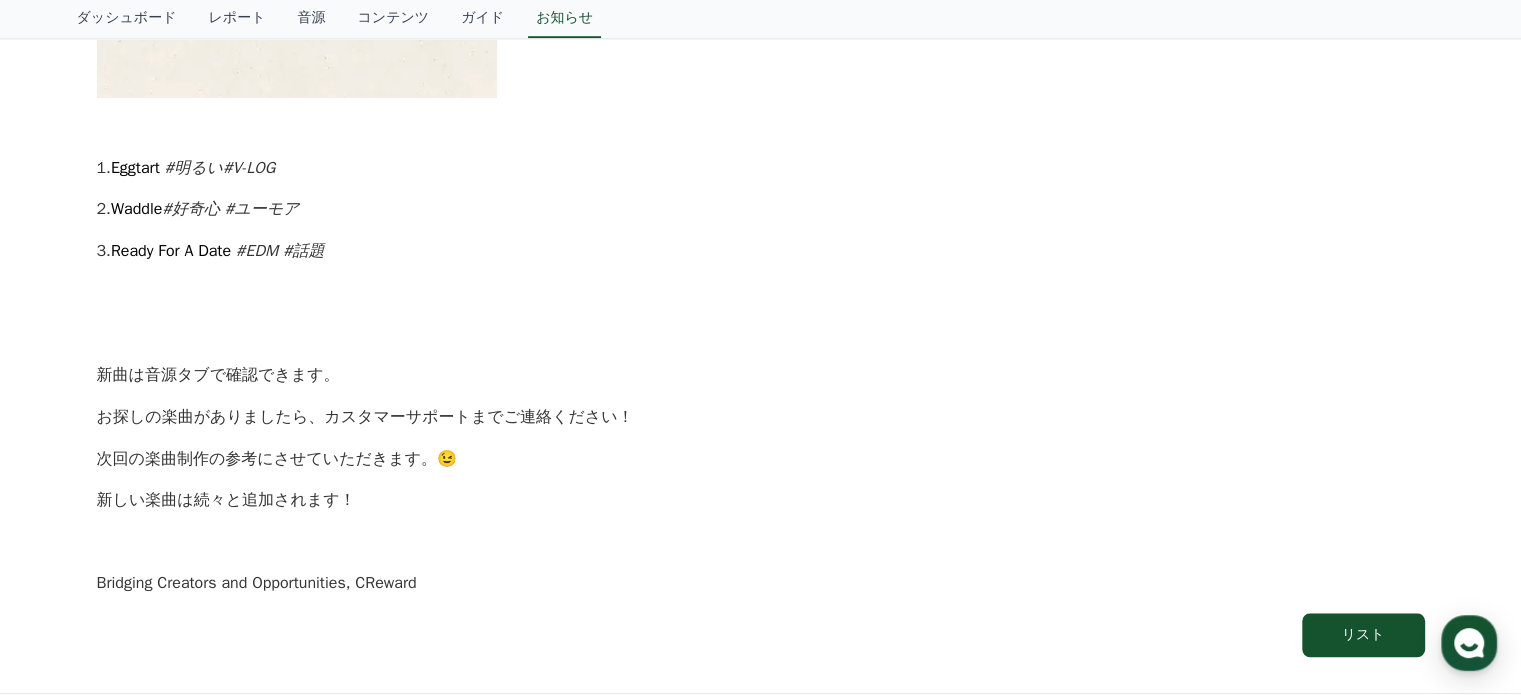 scroll, scrollTop: 1674, scrollLeft: 0, axis: vertical 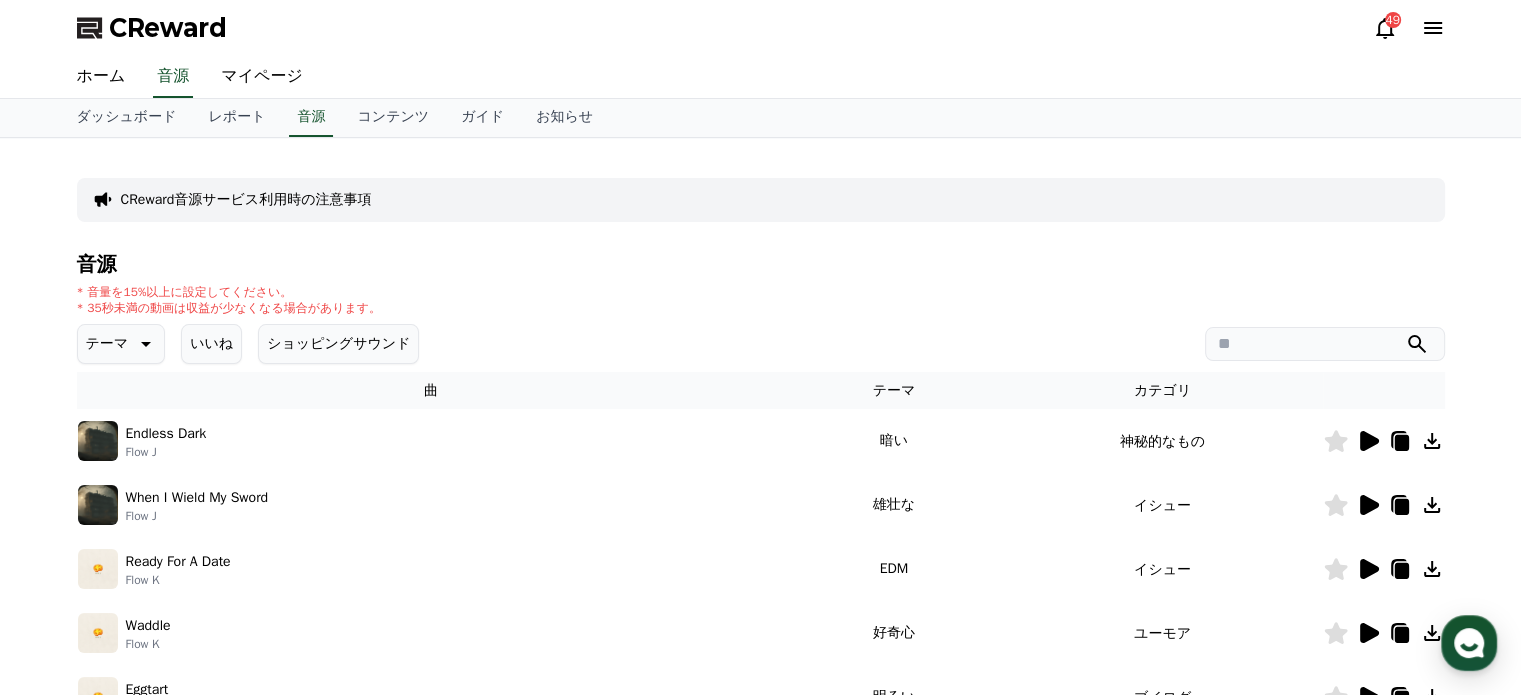 click at bounding box center [1325, 344] 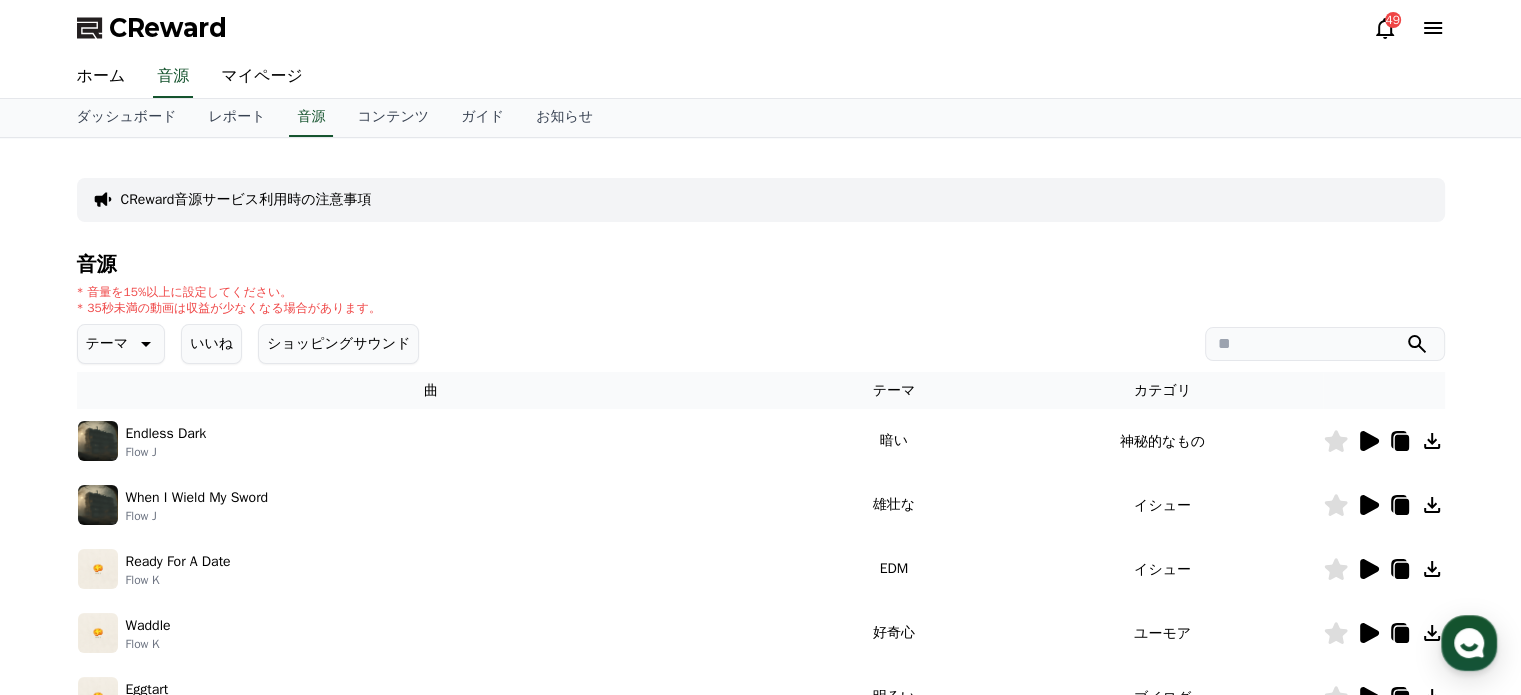 paste on "**********" 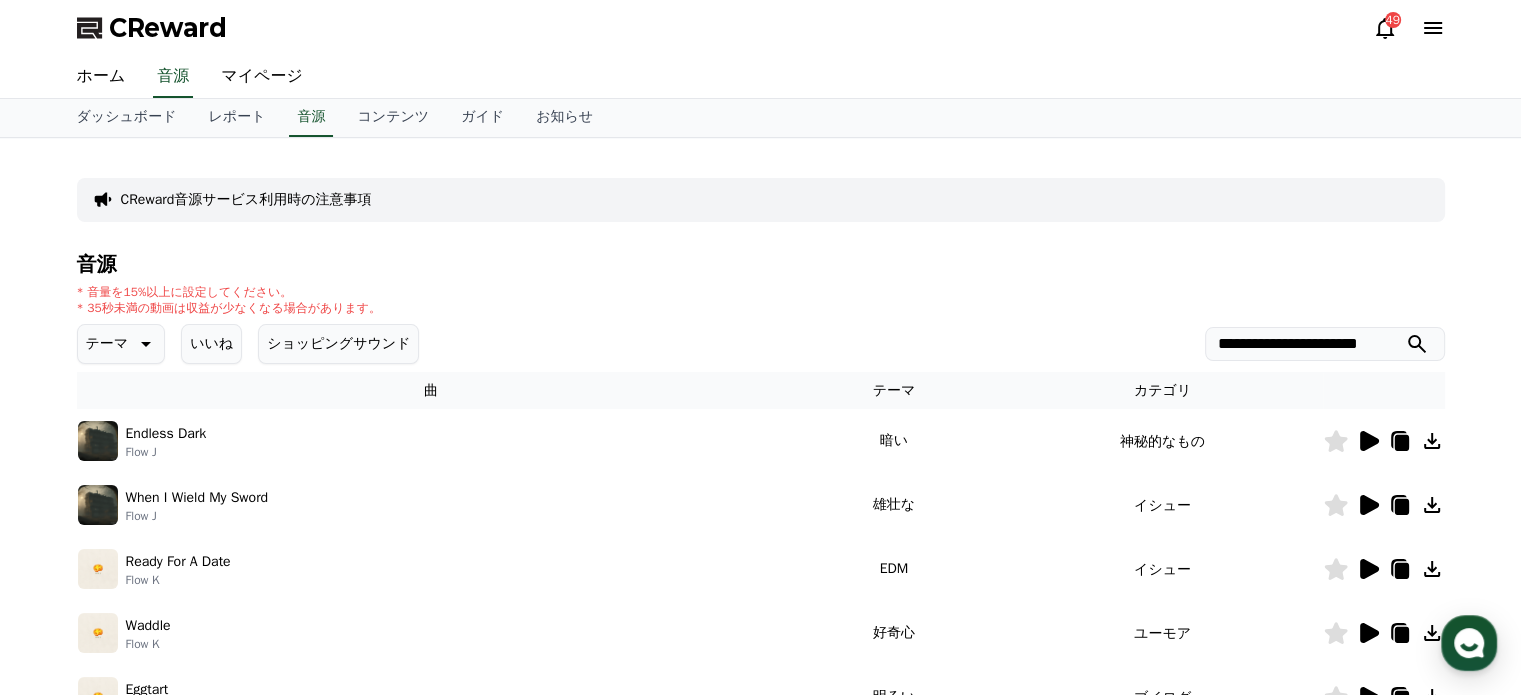 click at bounding box center [1417, 344] 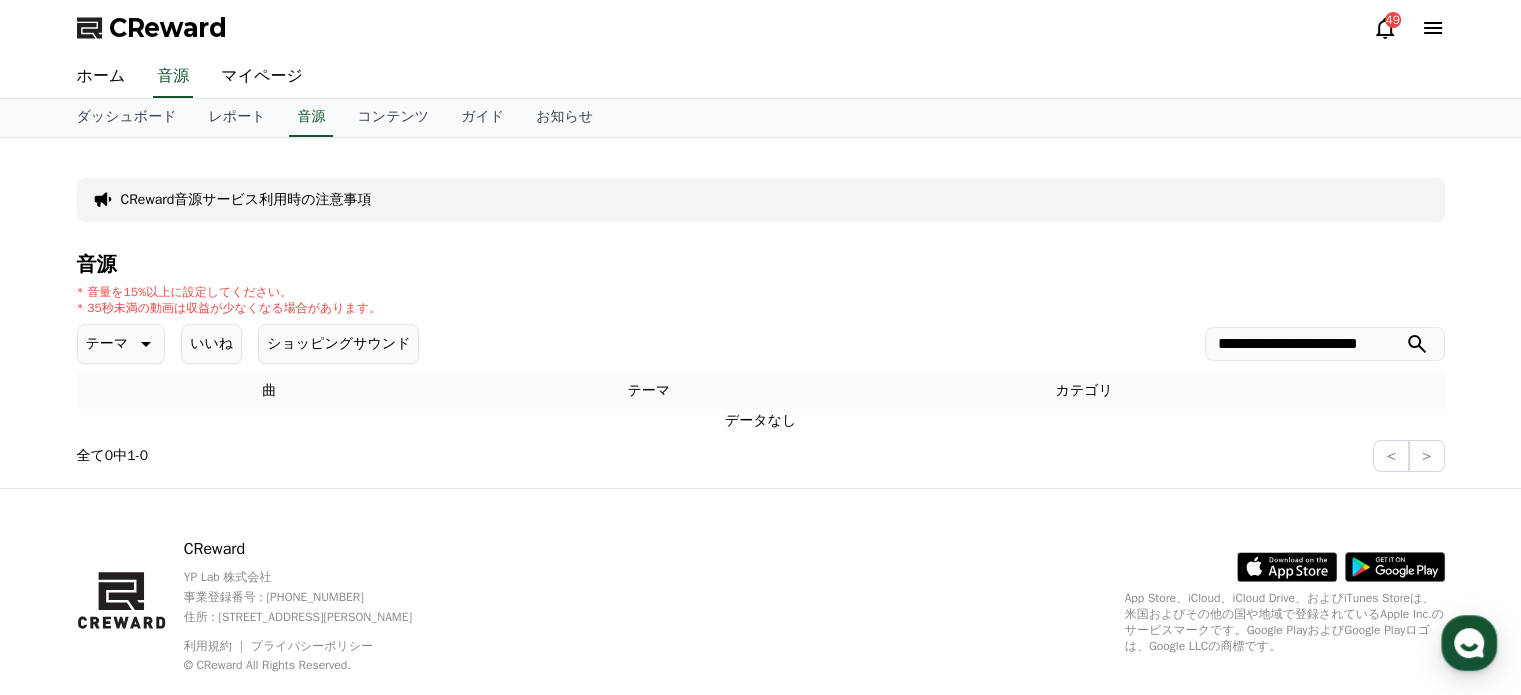 drag, startPoint x: 1263, startPoint y: 345, endPoint x: 1535, endPoint y: 383, distance: 274.64157 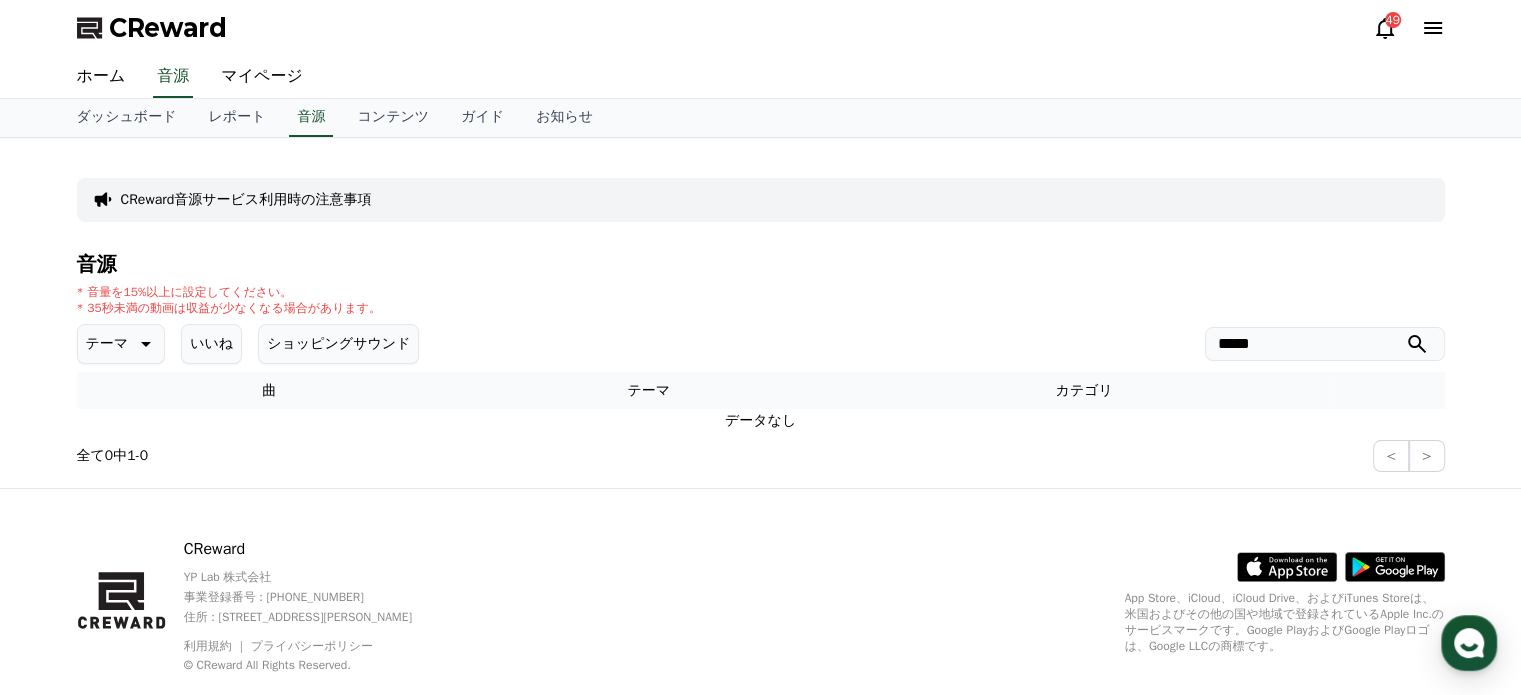 type on "****" 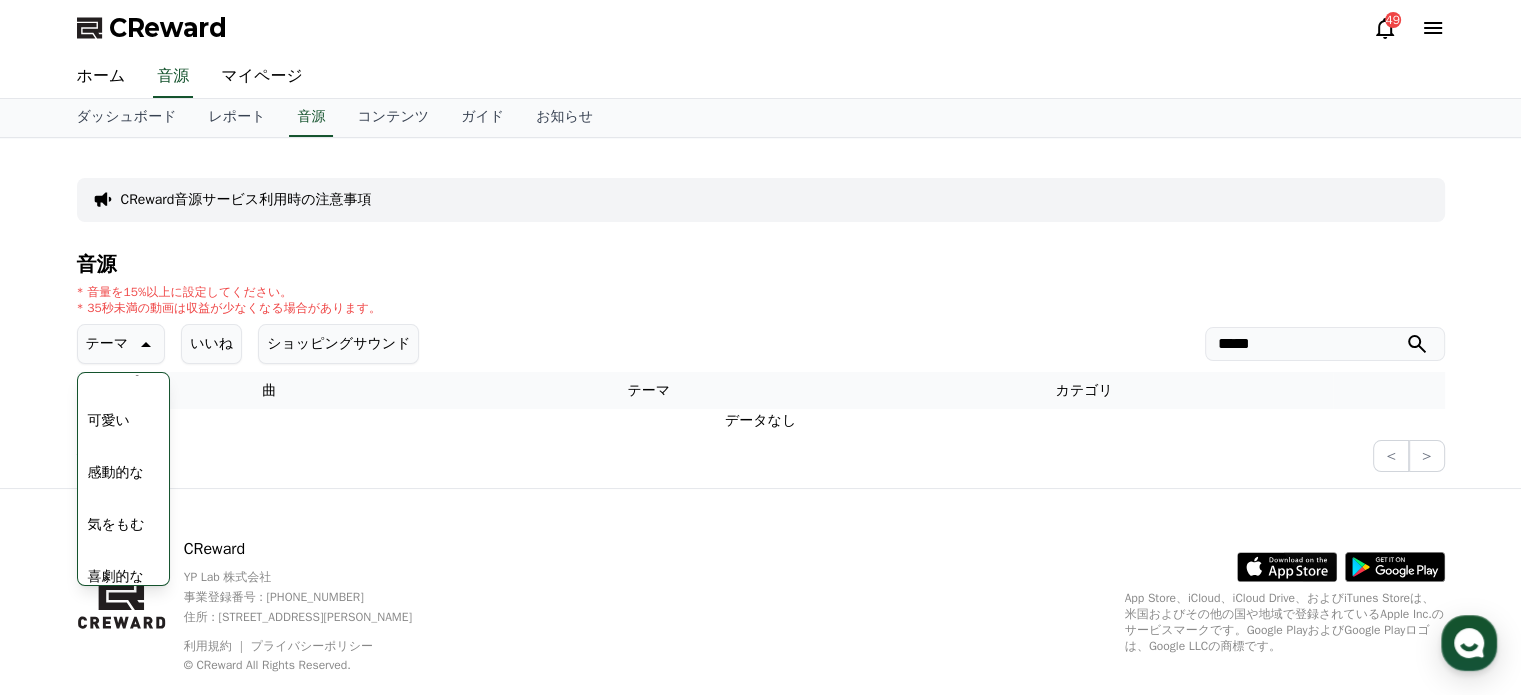 scroll, scrollTop: 824, scrollLeft: 0, axis: vertical 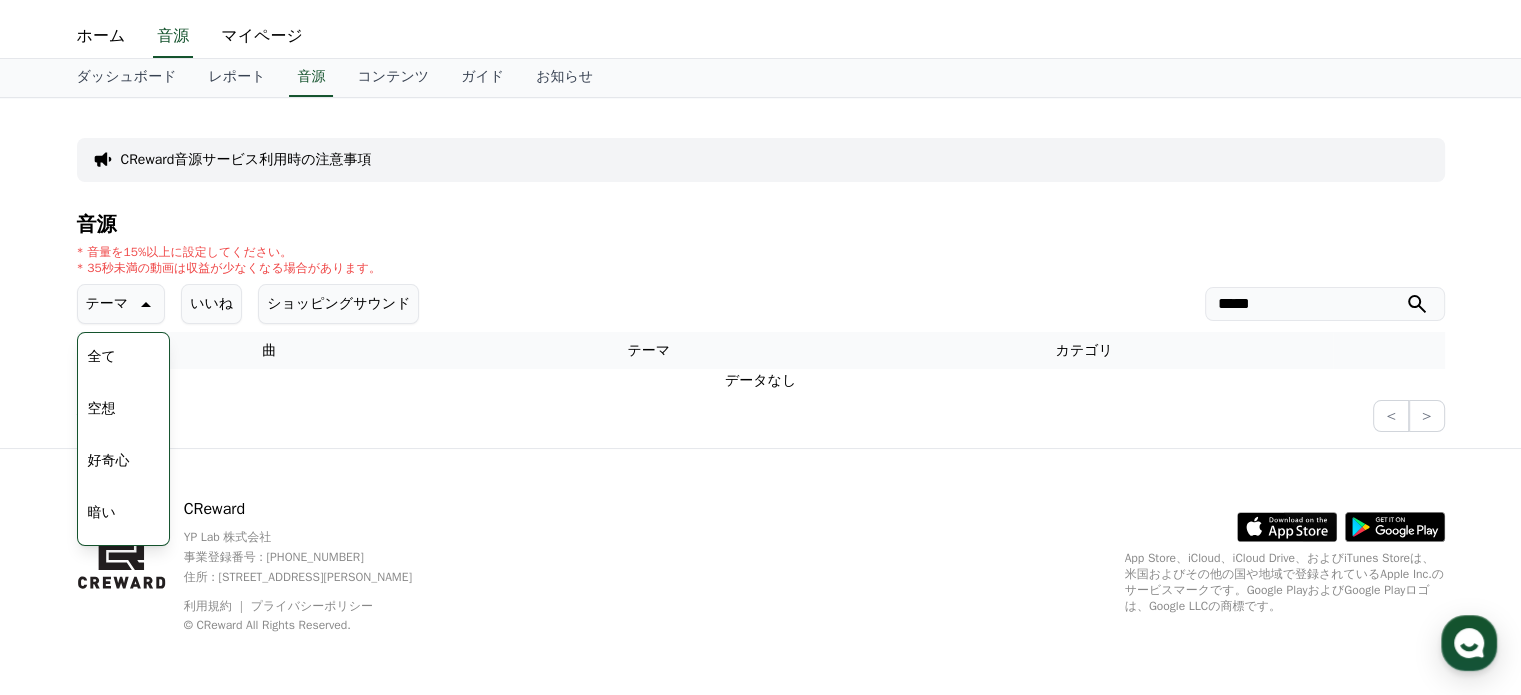 click on "ショッピングサウンド" at bounding box center [338, 304] 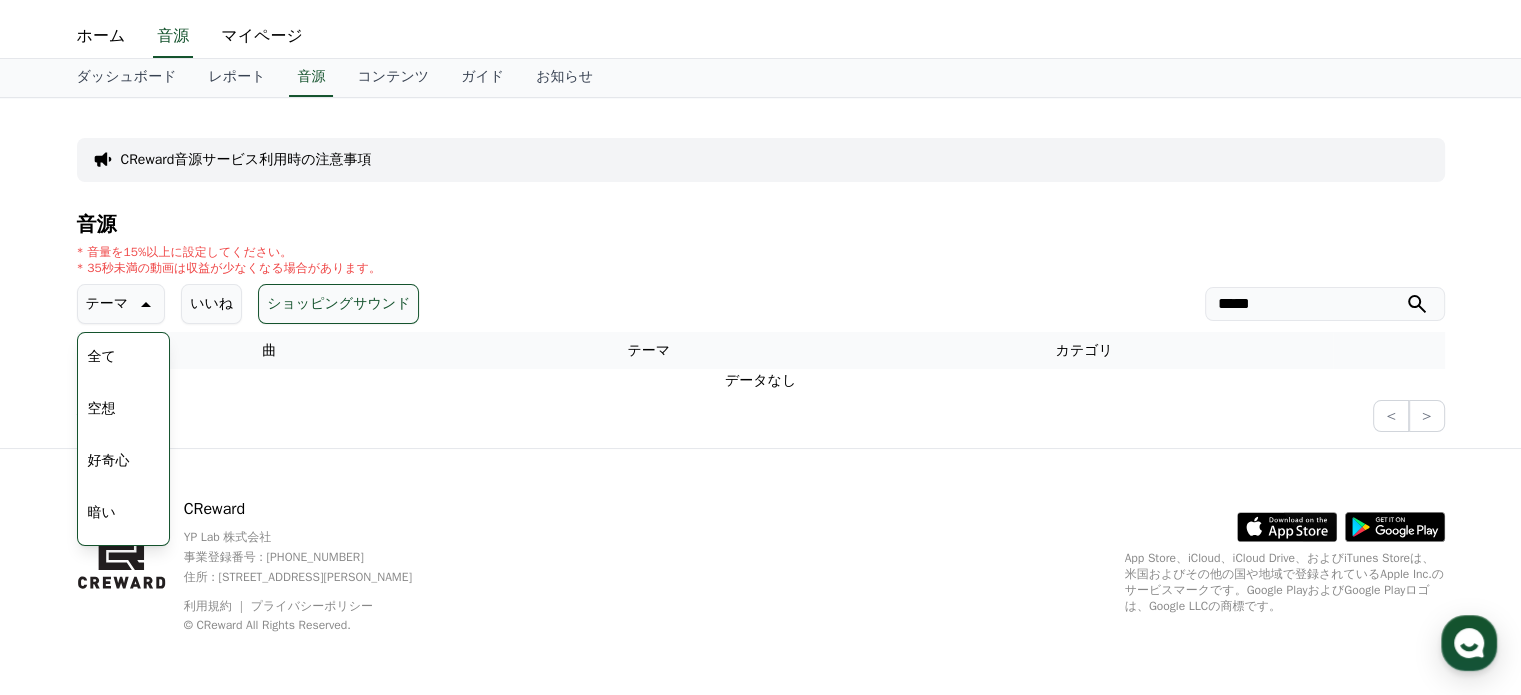 click on "好奇心" at bounding box center [109, 461] 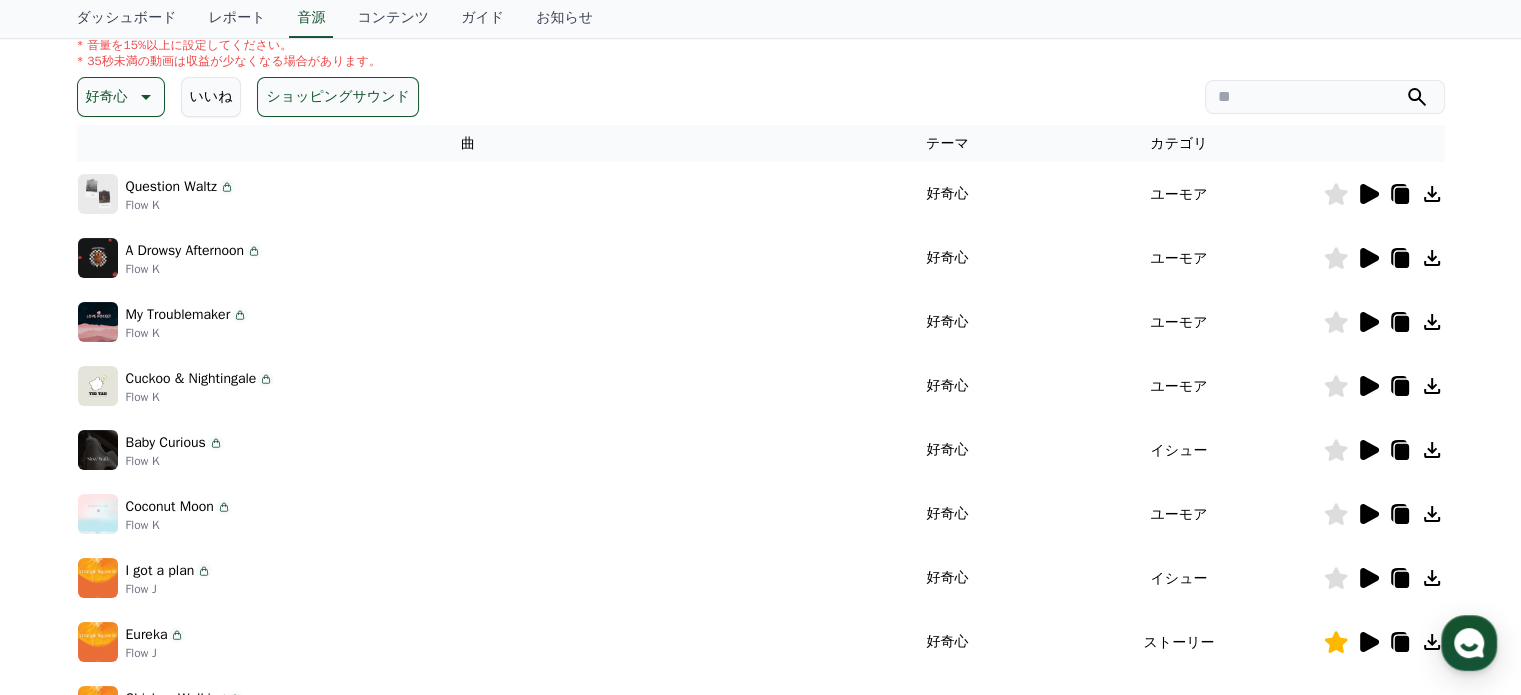 scroll, scrollTop: 193, scrollLeft: 0, axis: vertical 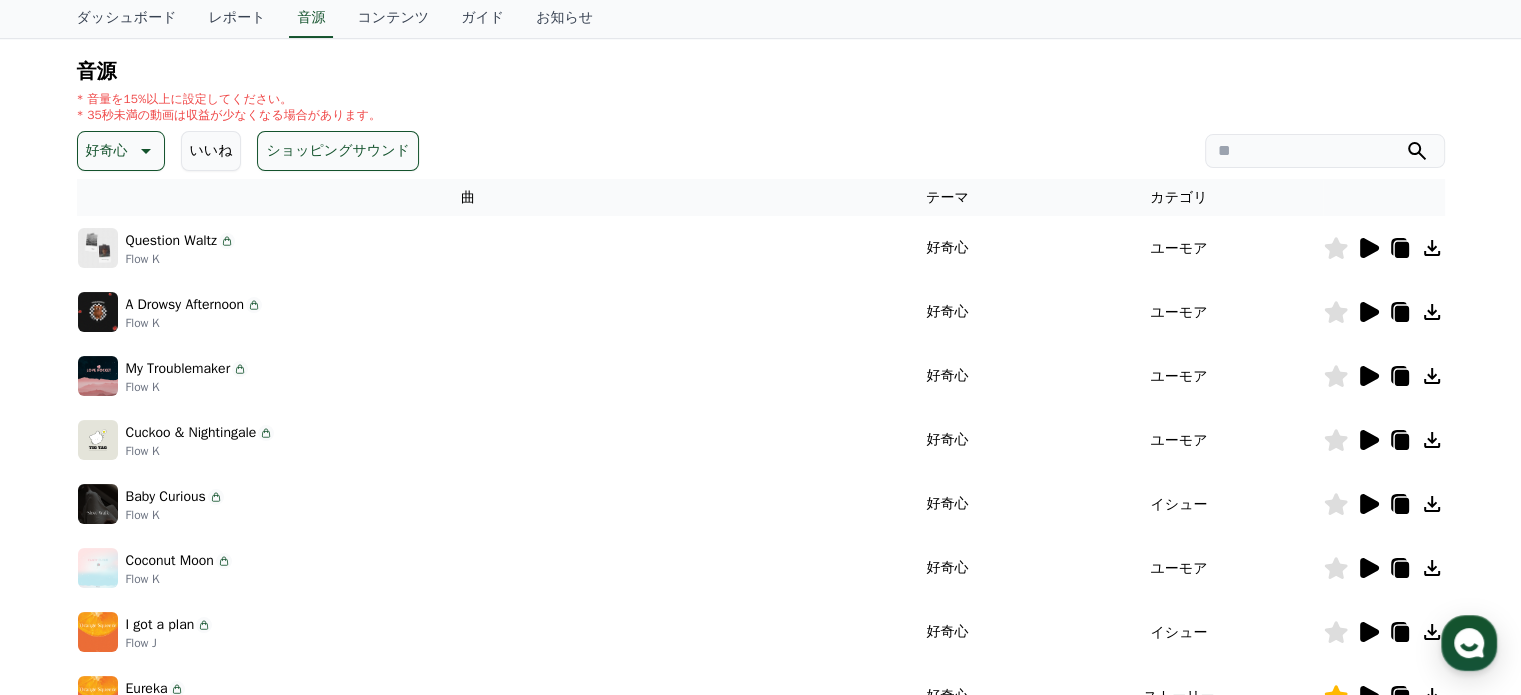 click on "好奇心" at bounding box center [107, 151] 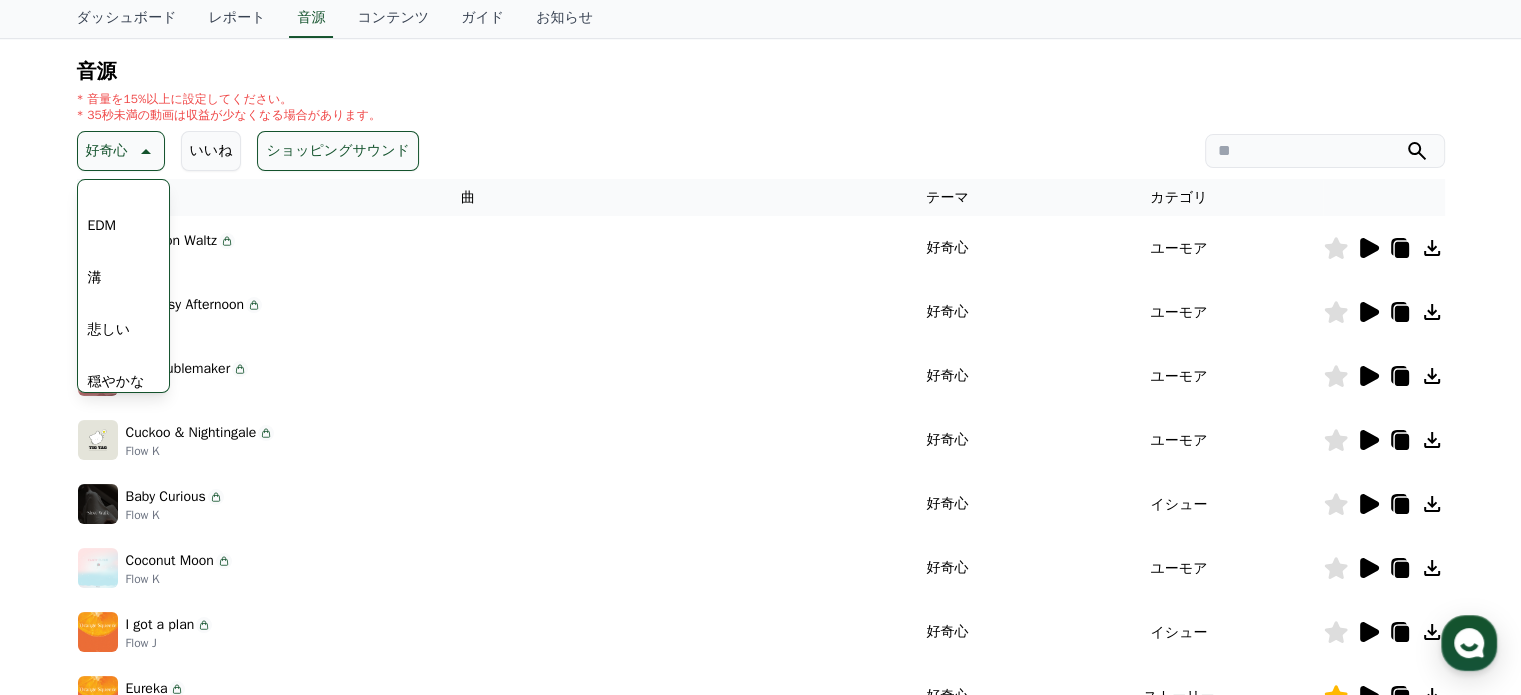 scroll, scrollTop: 600, scrollLeft: 0, axis: vertical 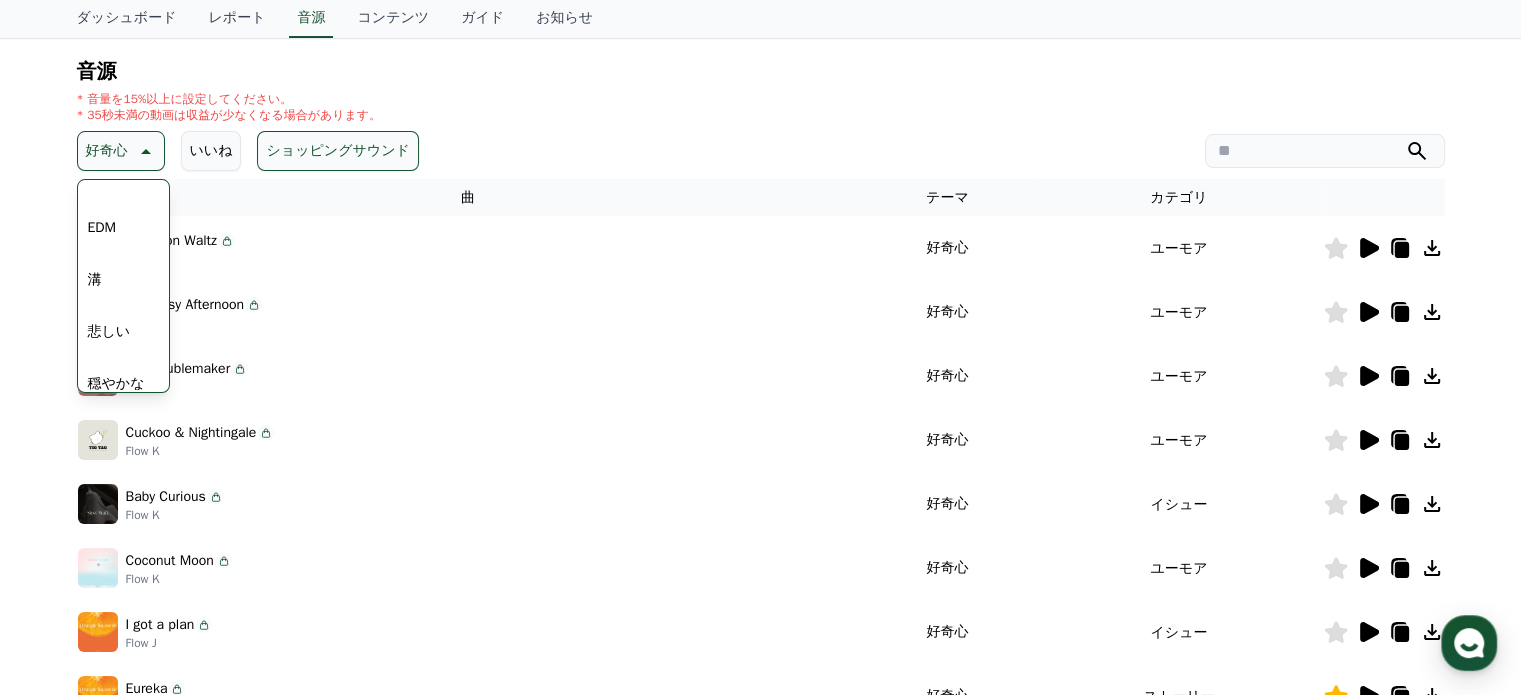 click on "全て 空想 好奇心 暗い 明るい ポッピング 刺激的な 反転 [PERSON_NAME]な 劇的な 喜ばしい 気分 EDM 溝 悲しい 穏やかな 可愛い 感動的な 気をもむ 喜劇的な" at bounding box center [124, 98] 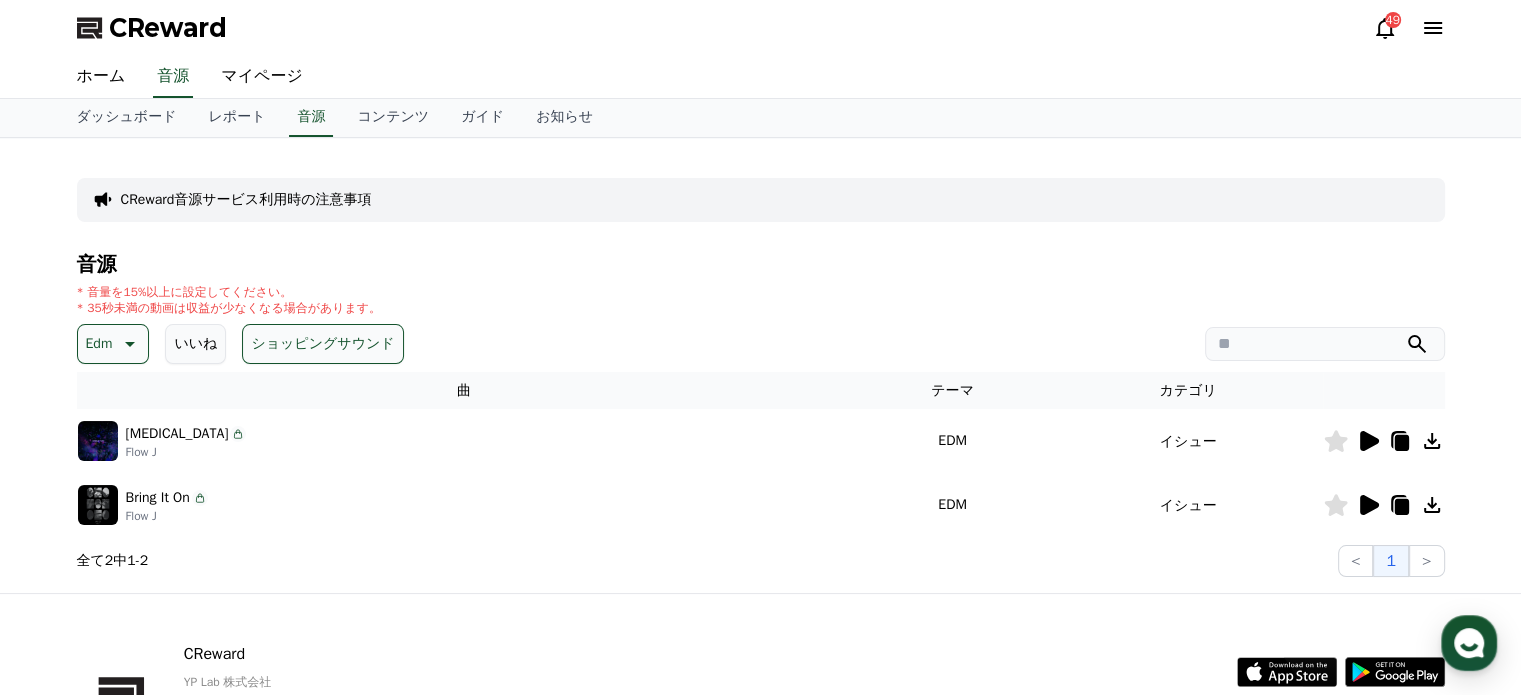 scroll, scrollTop: 0, scrollLeft: 0, axis: both 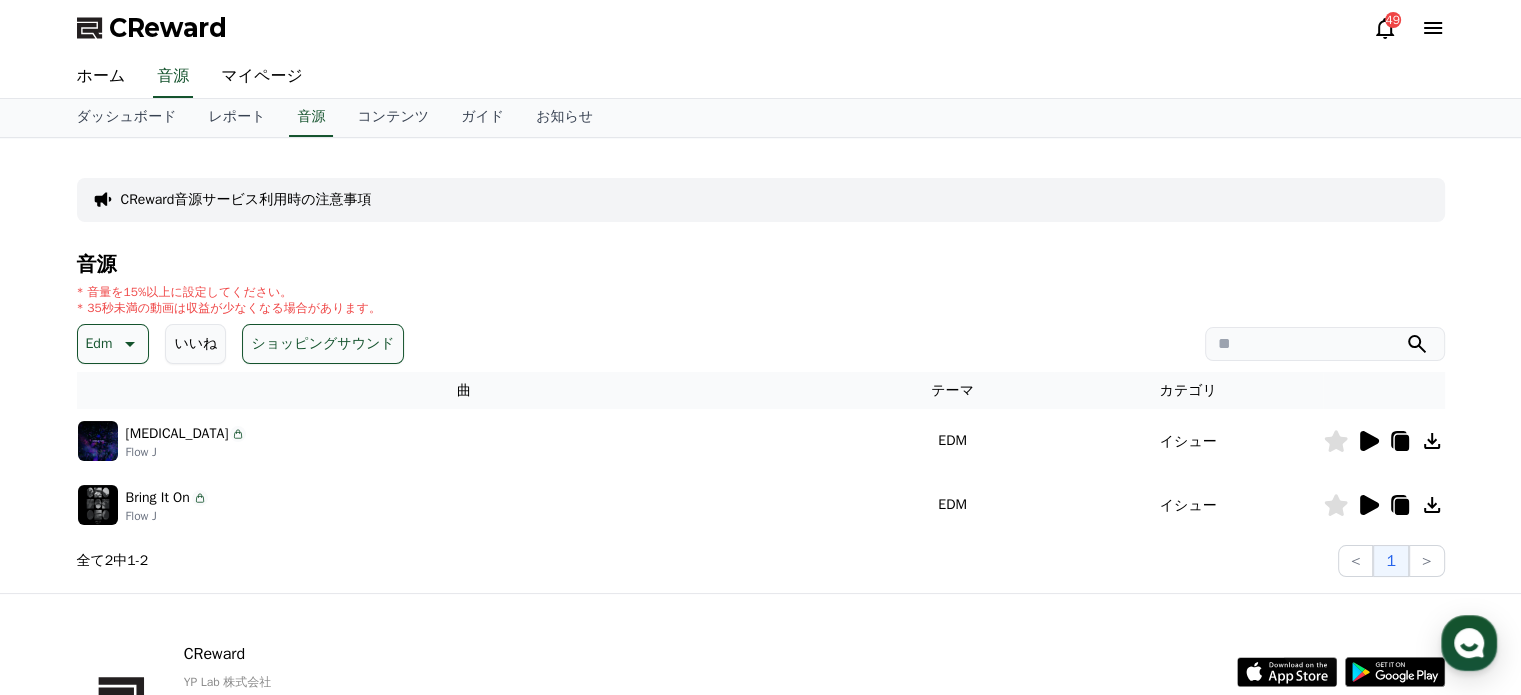 click on "ショッピングサウンド" at bounding box center (322, 344) 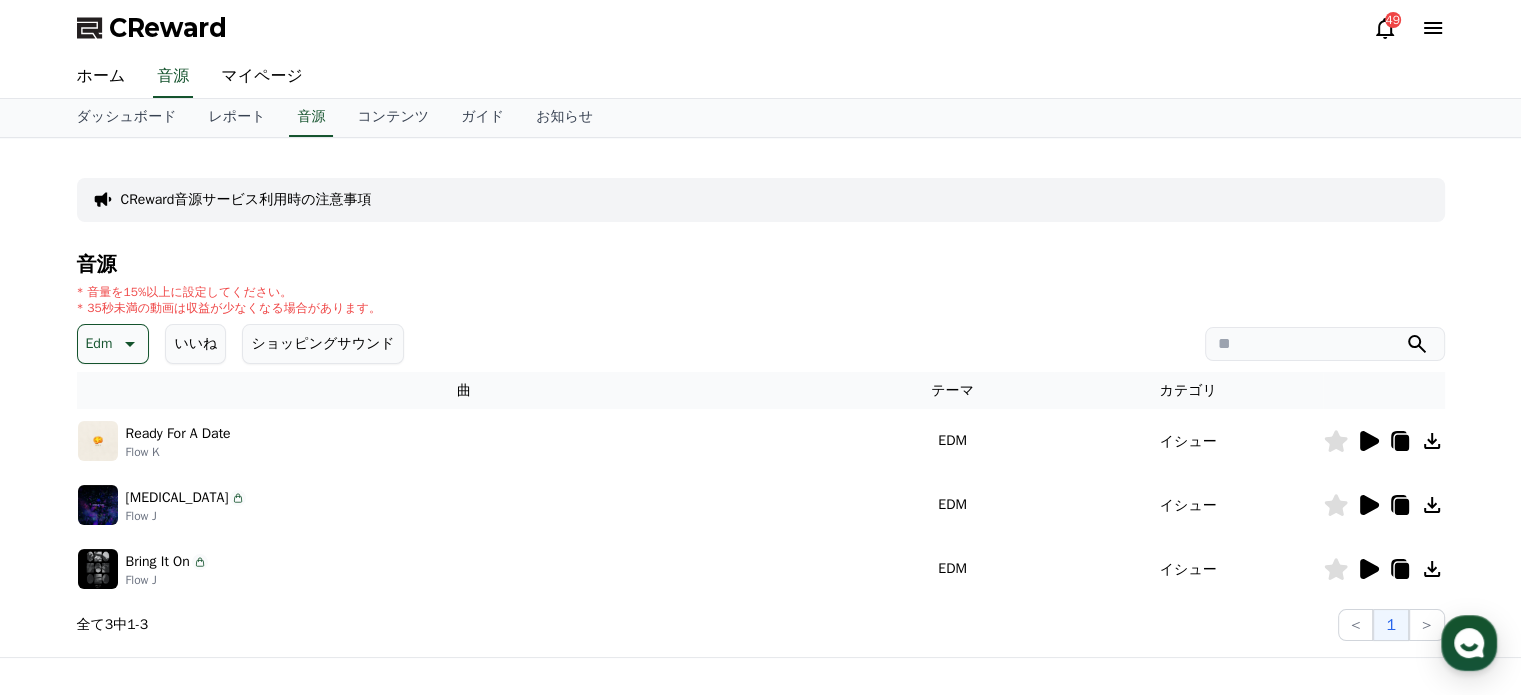 click 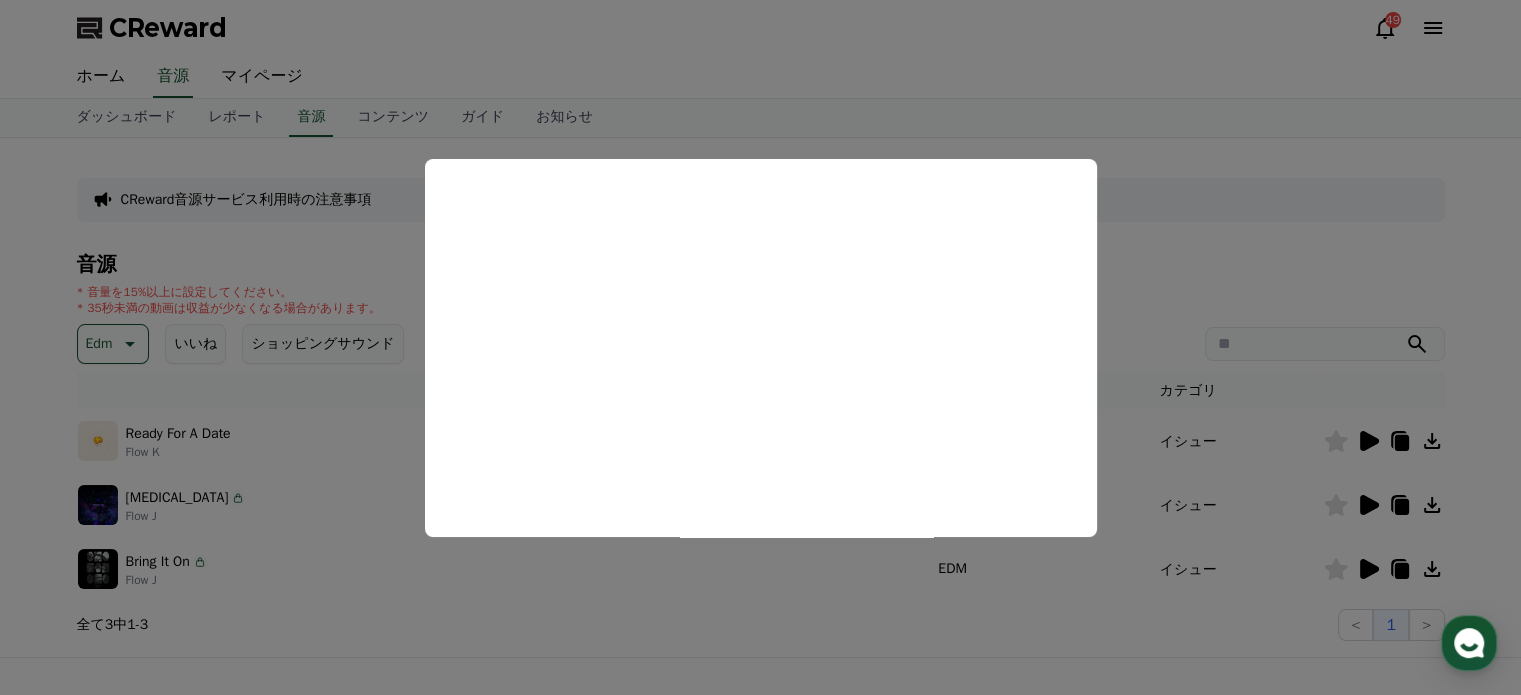 click at bounding box center [760, 347] 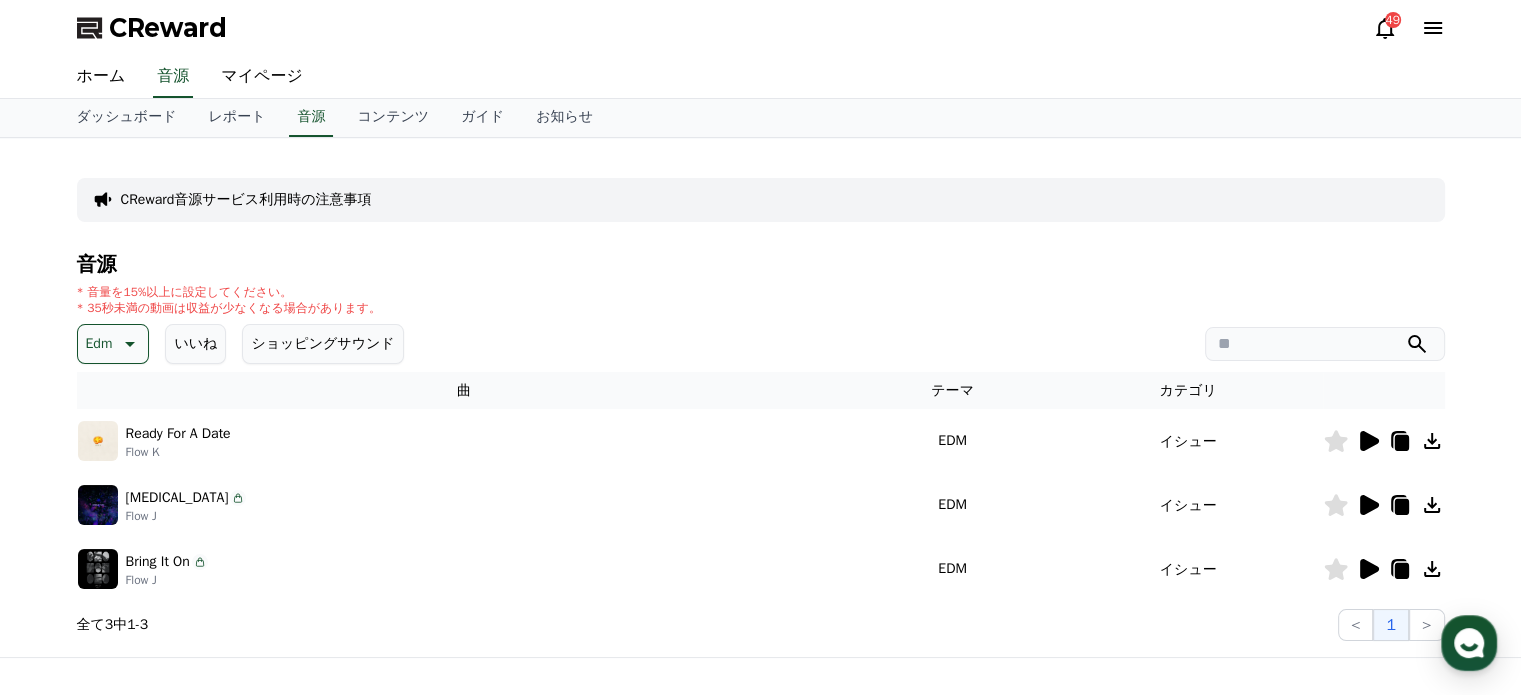 click 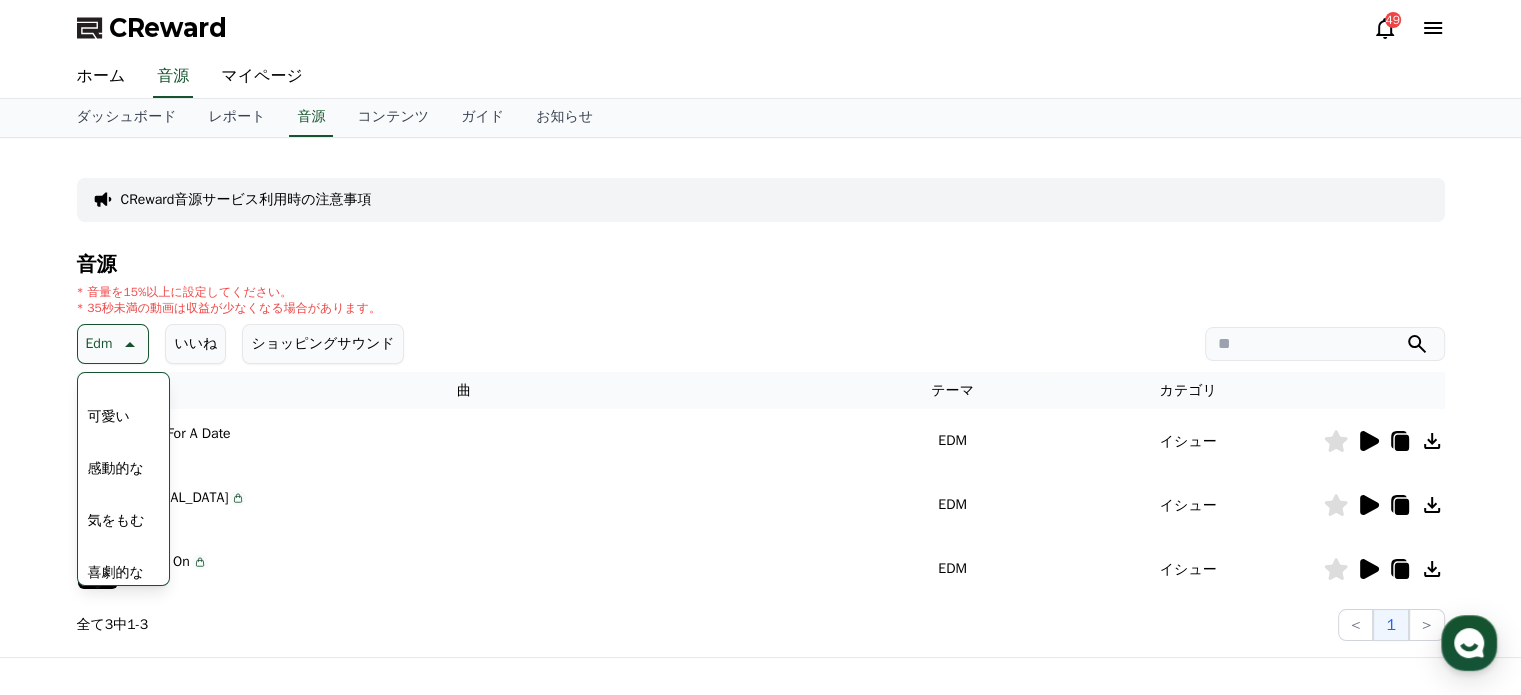 scroll, scrollTop: 824, scrollLeft: 0, axis: vertical 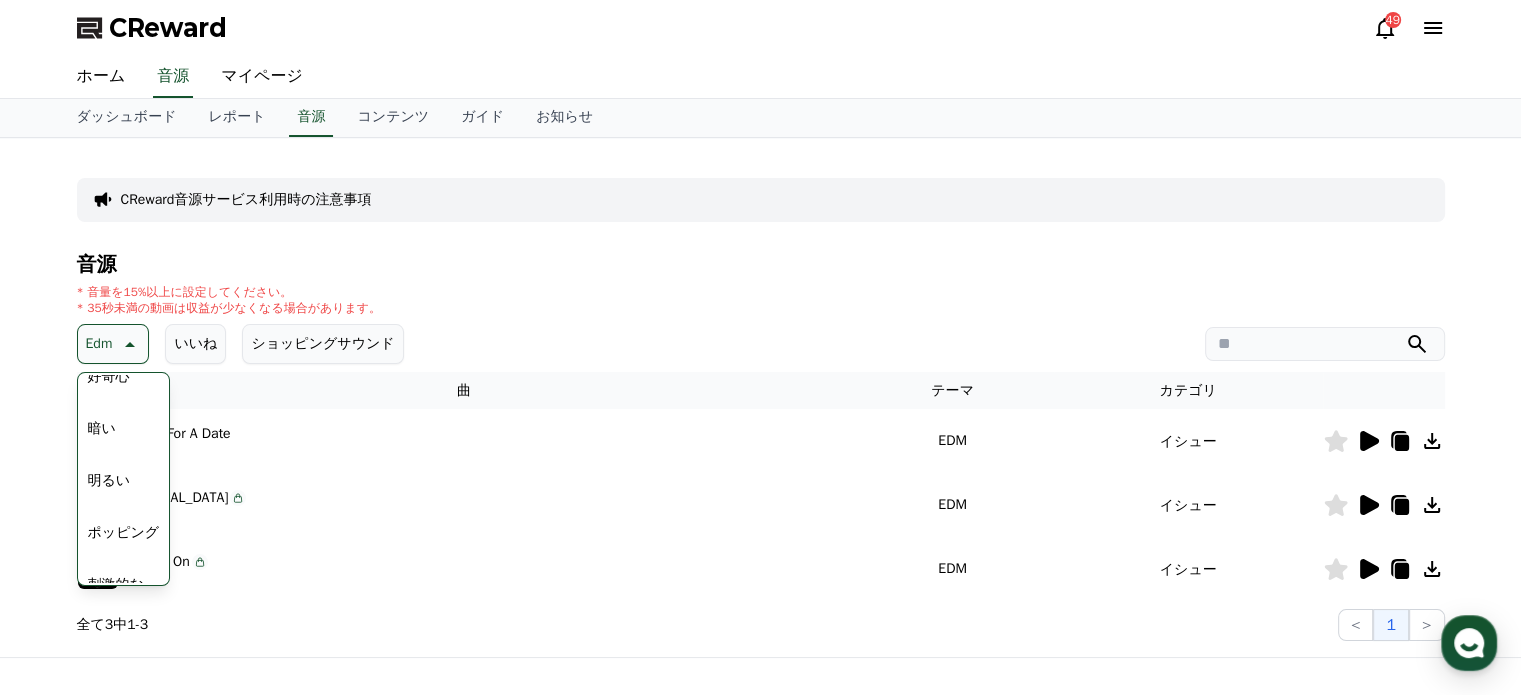 click on "明るい" at bounding box center [109, 481] 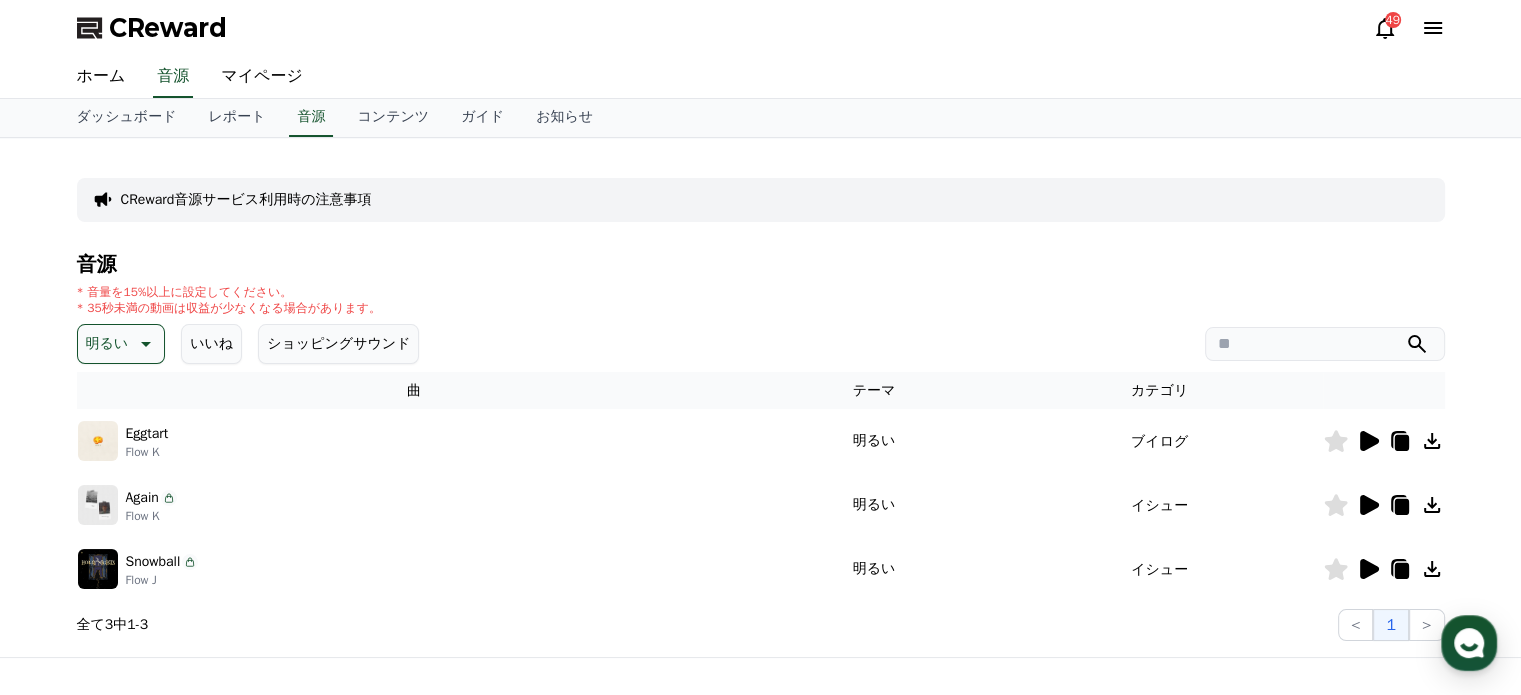 scroll, scrollTop: 0, scrollLeft: 0, axis: both 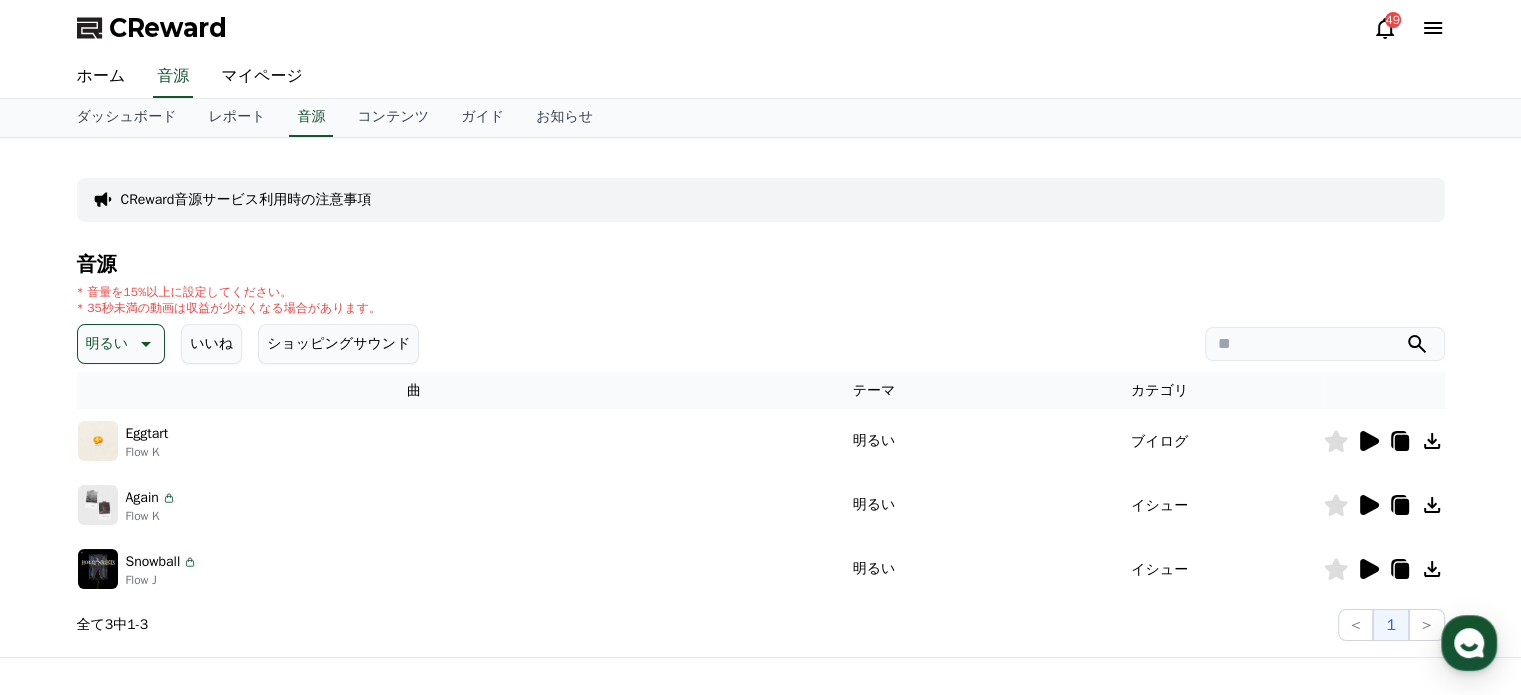 click 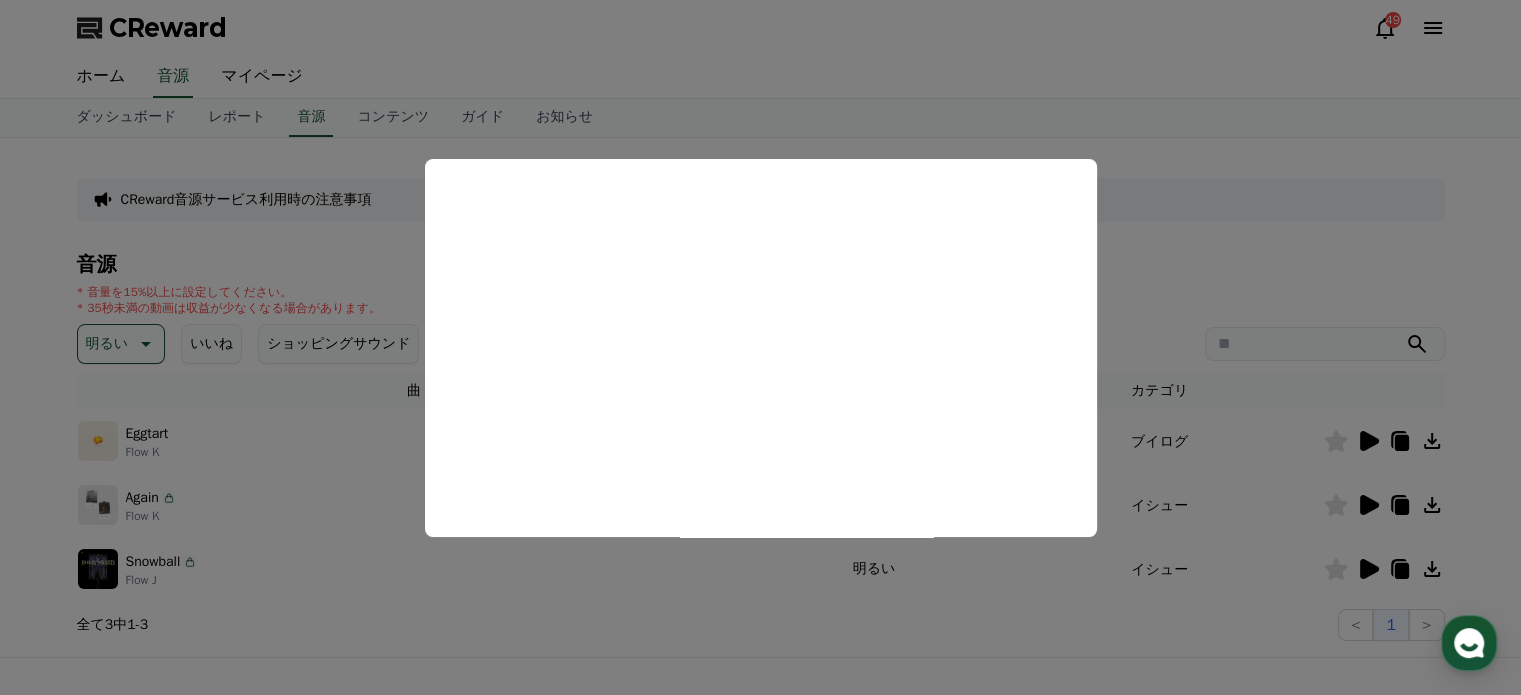 click at bounding box center (760, 347) 